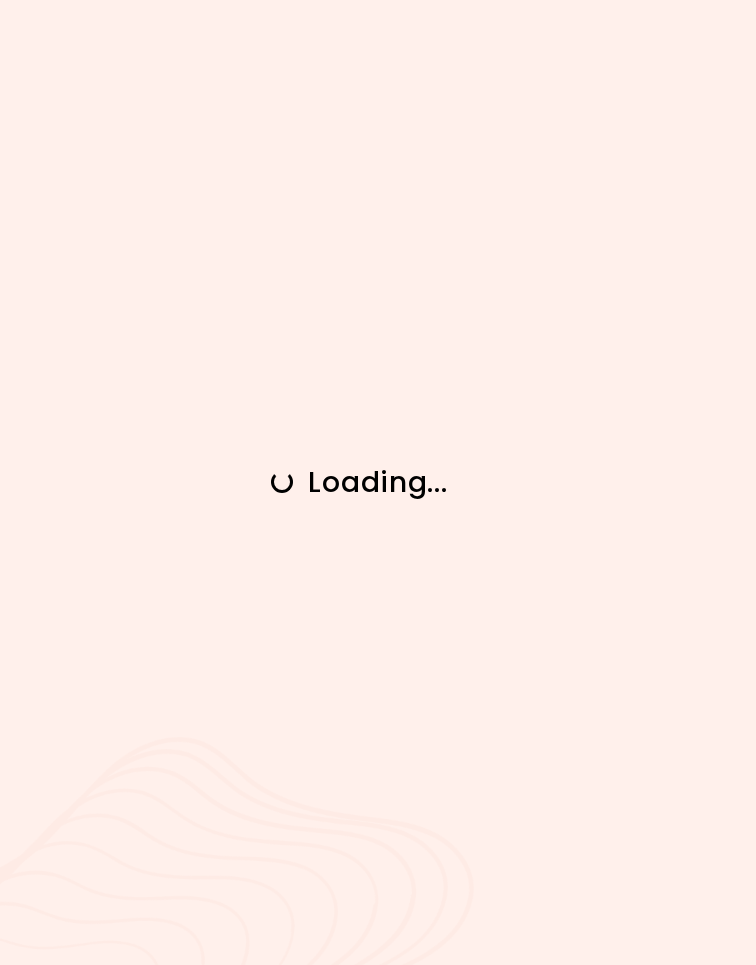 scroll, scrollTop: 0, scrollLeft: 0, axis: both 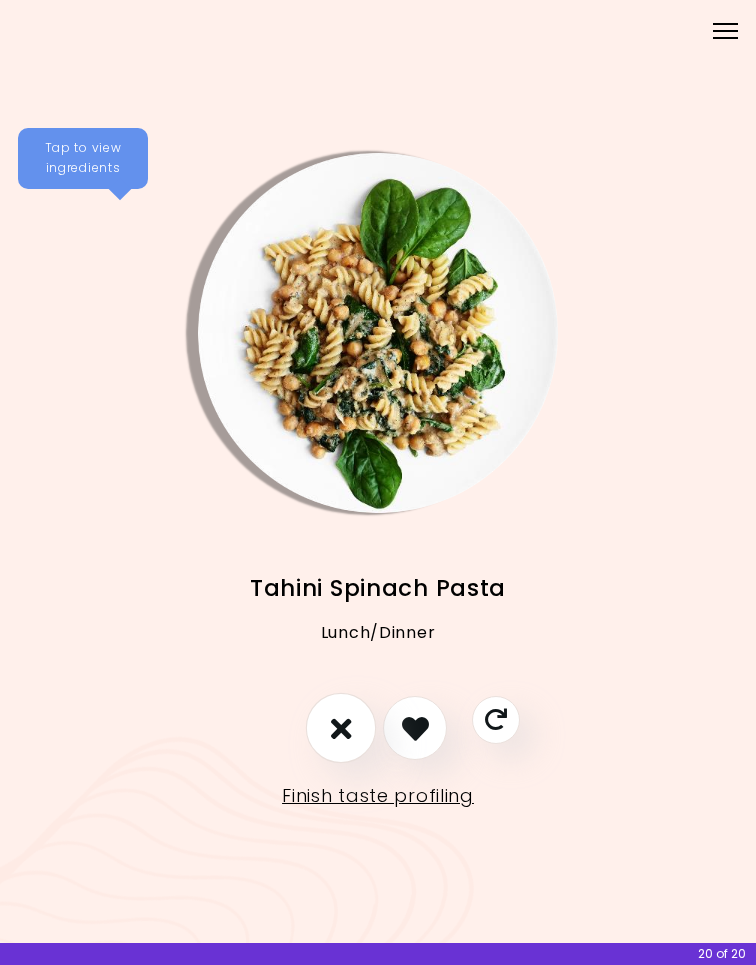 click at bounding box center [341, 728] 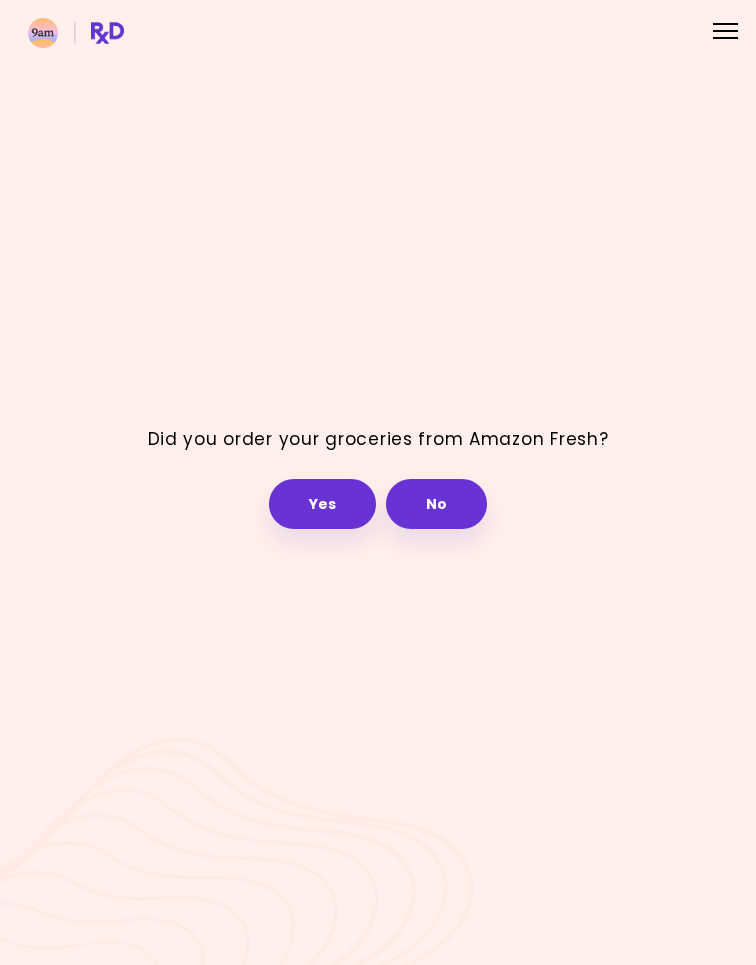 click on "No" at bounding box center (436, 504) 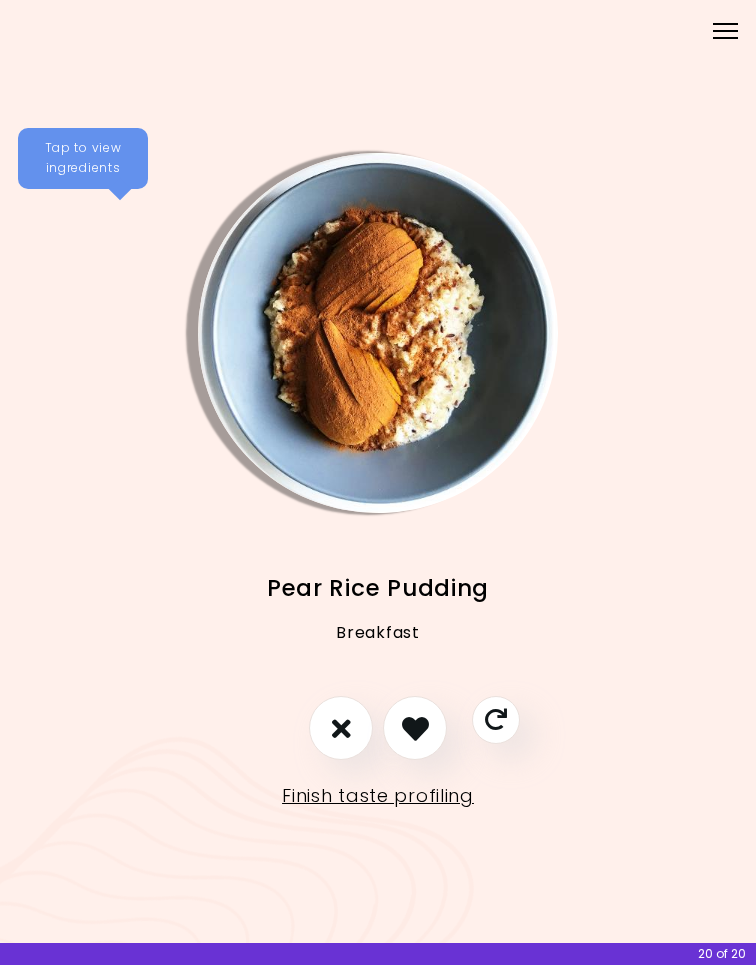 click at bounding box center [341, 728] 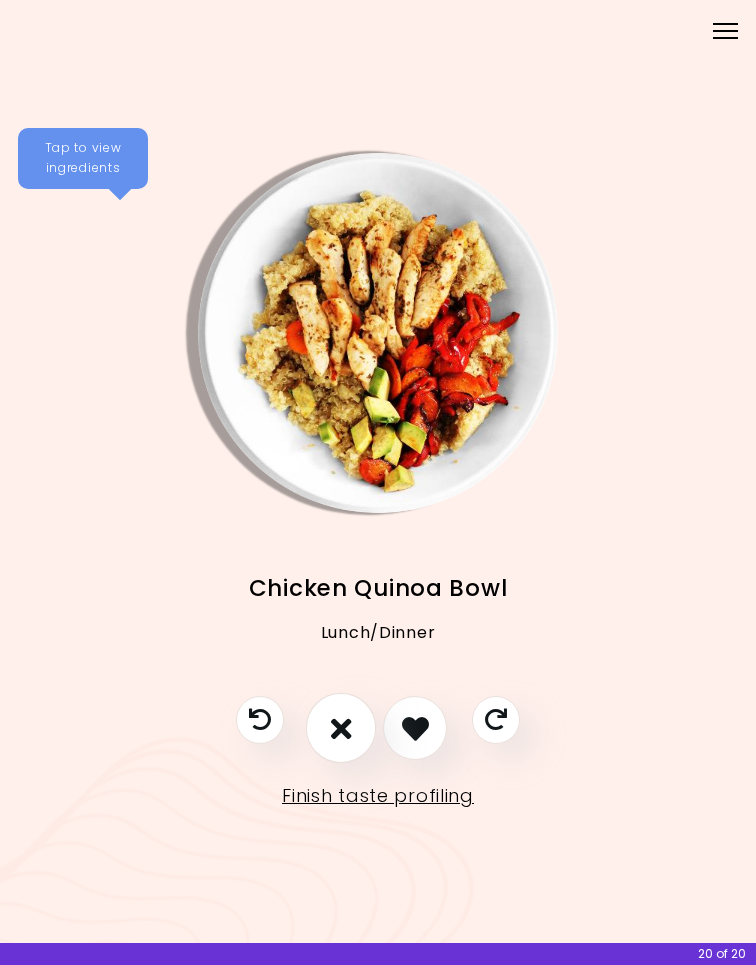 click at bounding box center (341, 728) 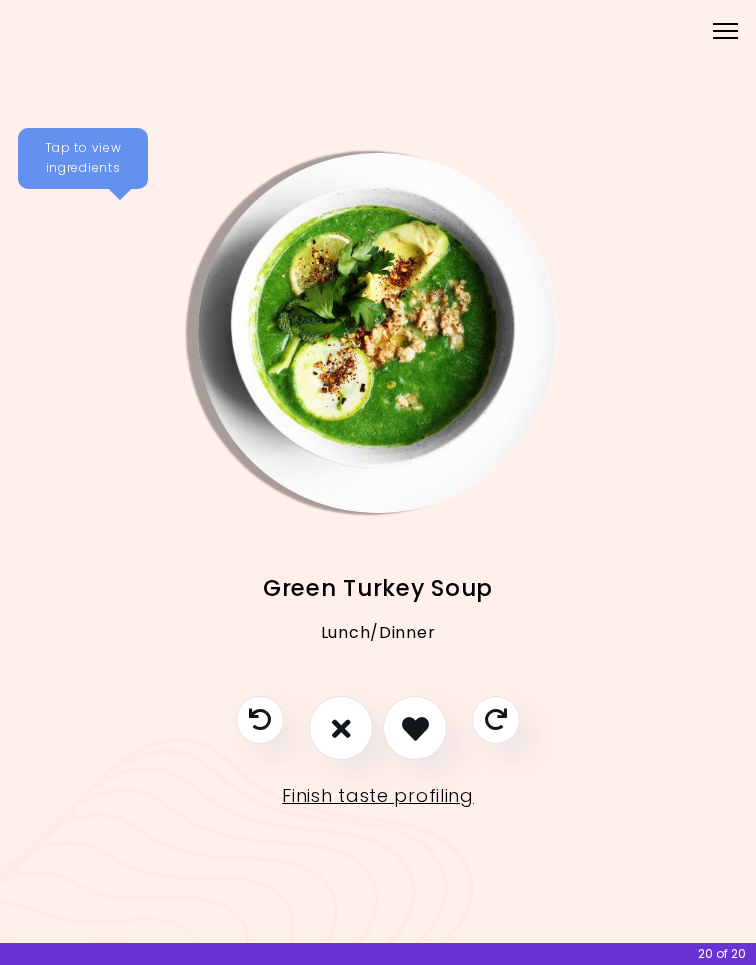 click at bounding box center (341, 728) 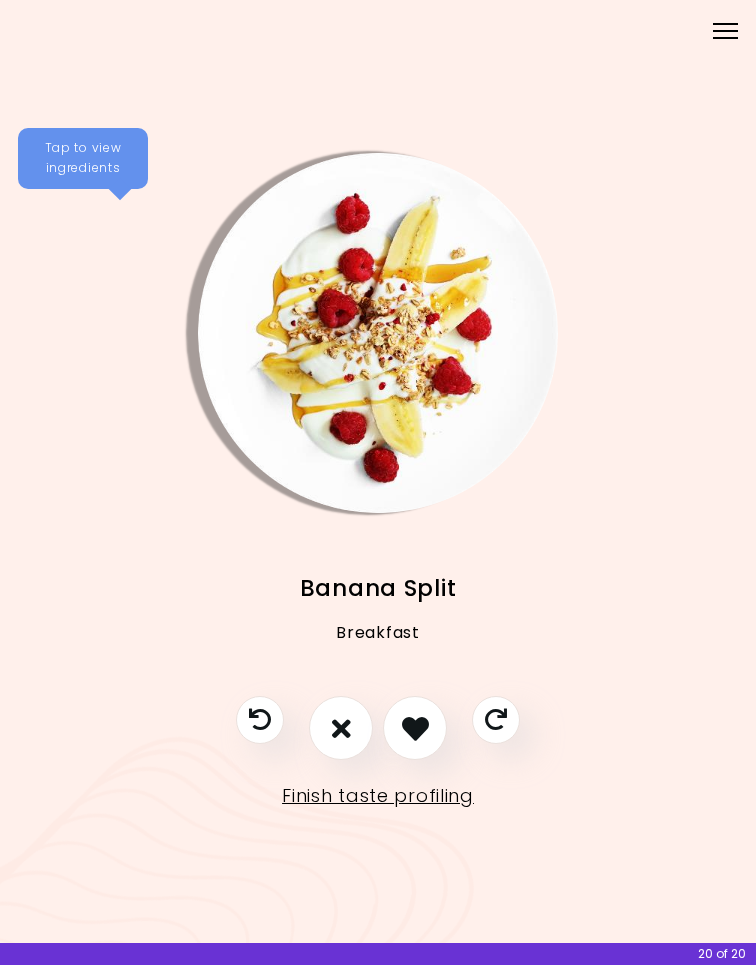 click at bounding box center (415, 728) 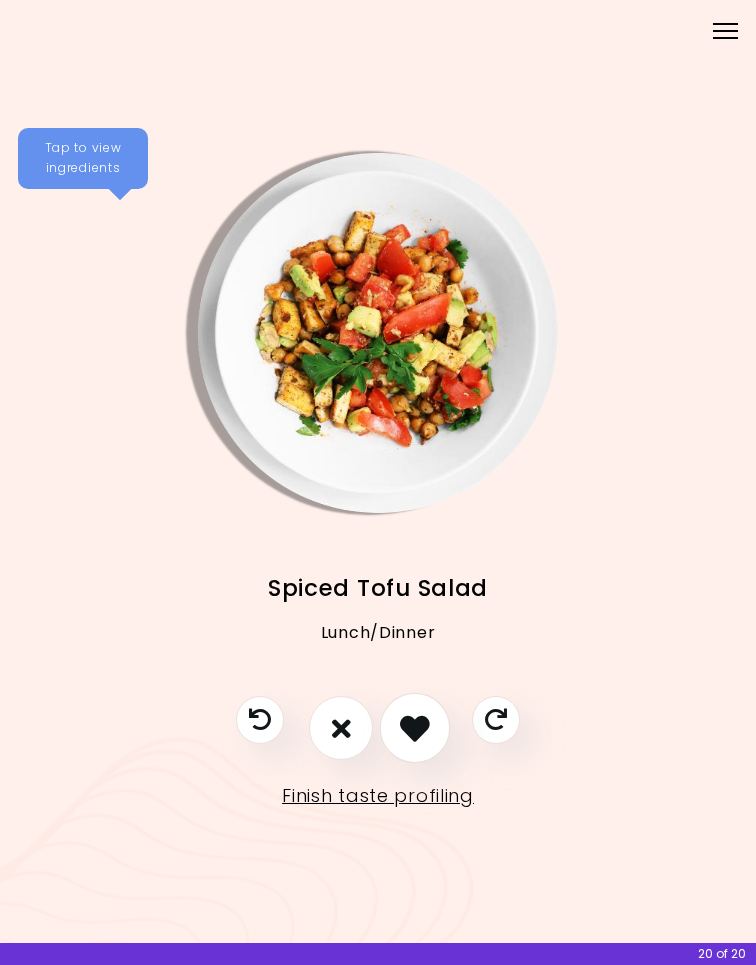 click at bounding box center [415, 728] 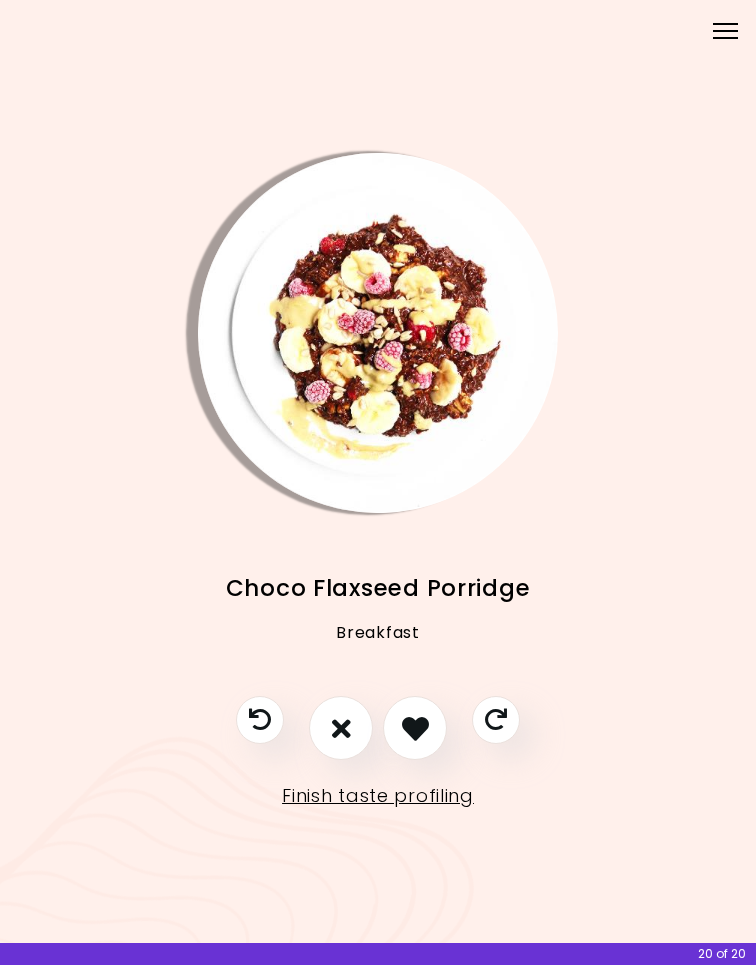 click at bounding box center (341, 728) 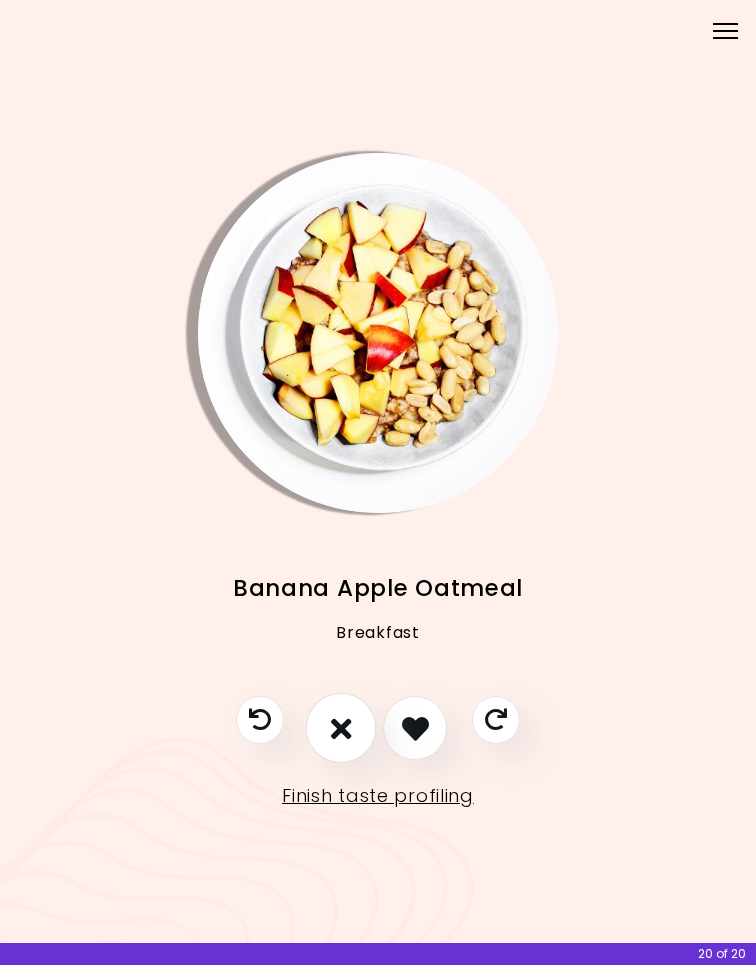 click at bounding box center [341, 728] 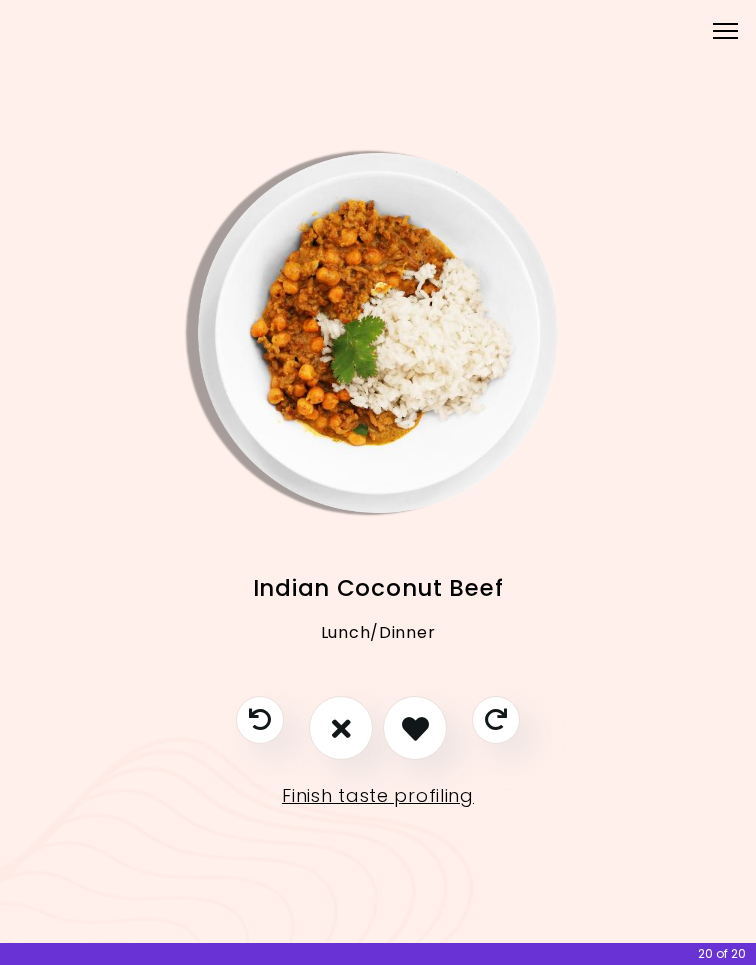 click at bounding box center (341, 728) 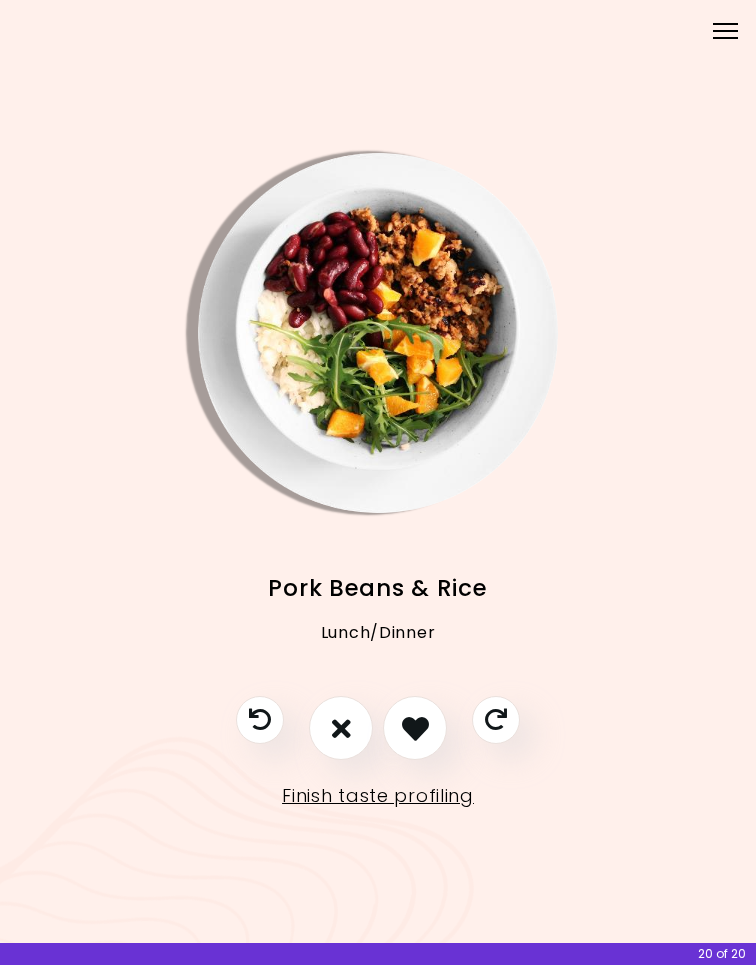 click at bounding box center (341, 728) 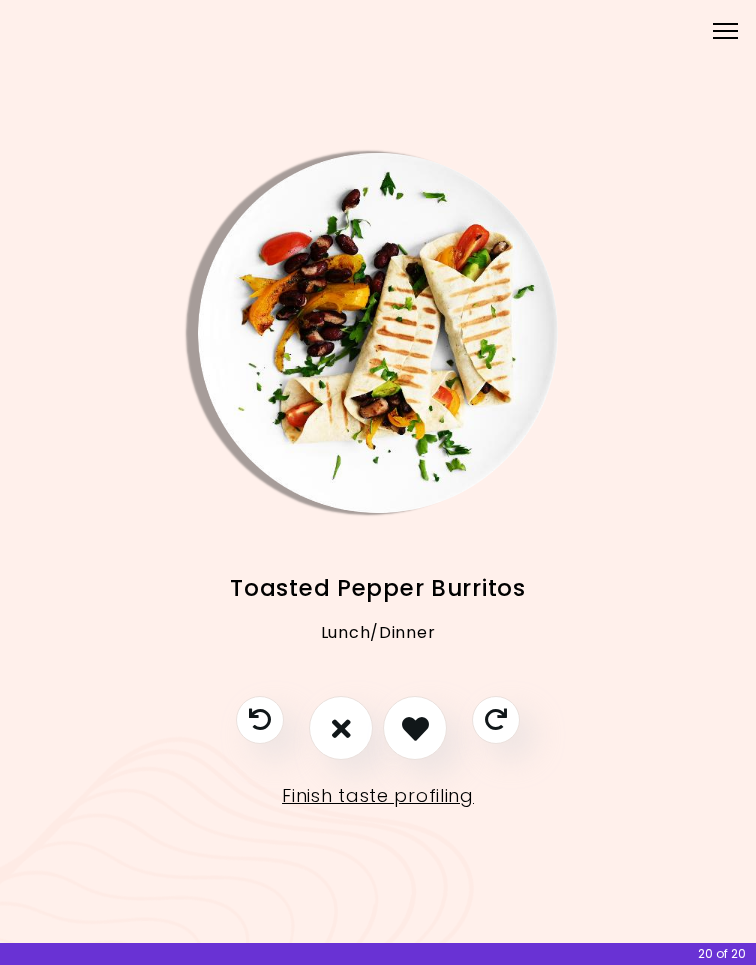click at bounding box center [341, 728] 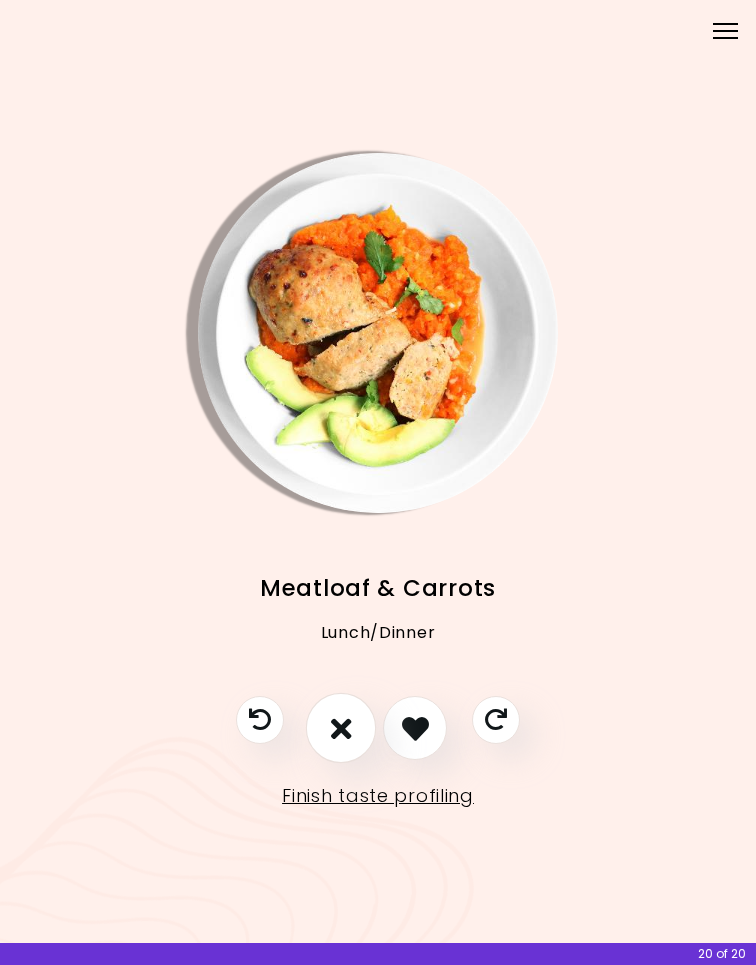 click at bounding box center [341, 728] 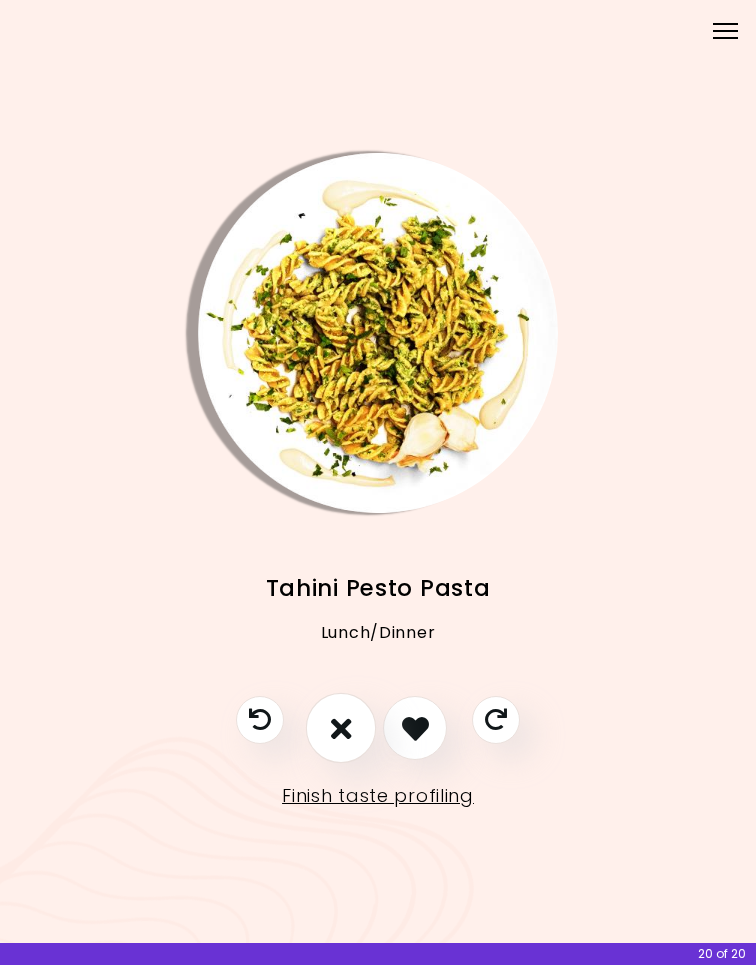 click at bounding box center [341, 728] 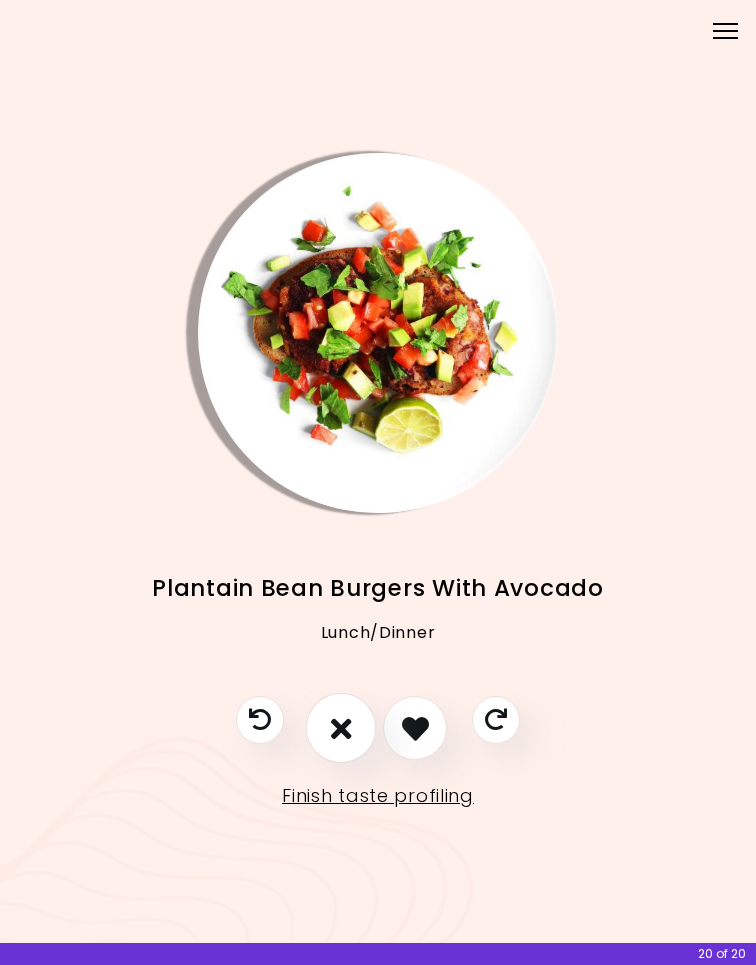click at bounding box center (341, 728) 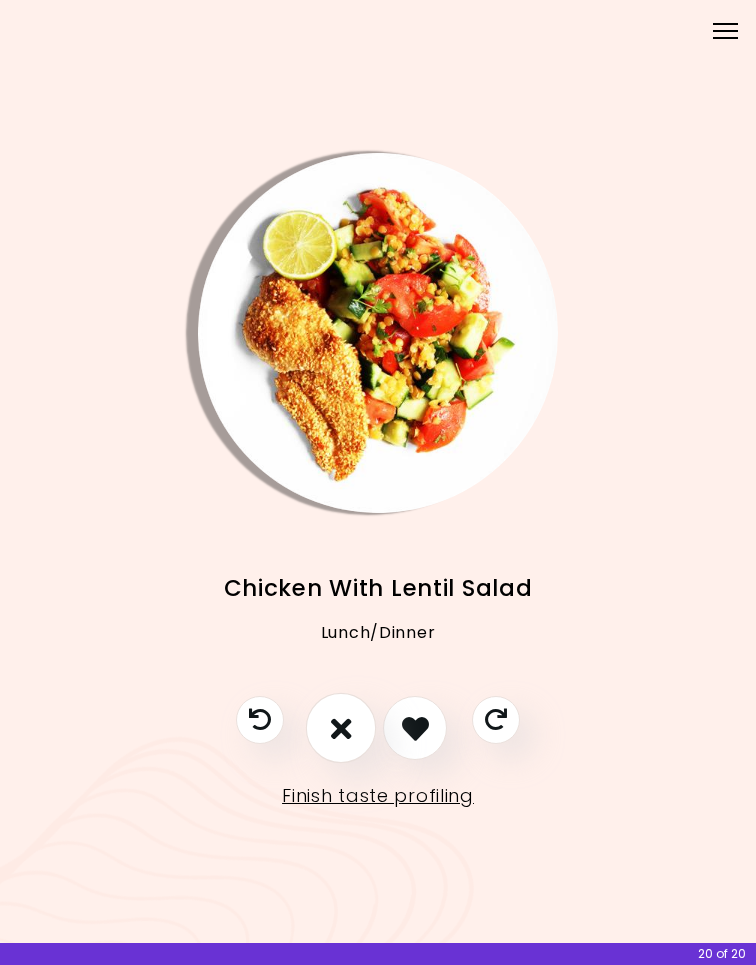click at bounding box center [341, 728] 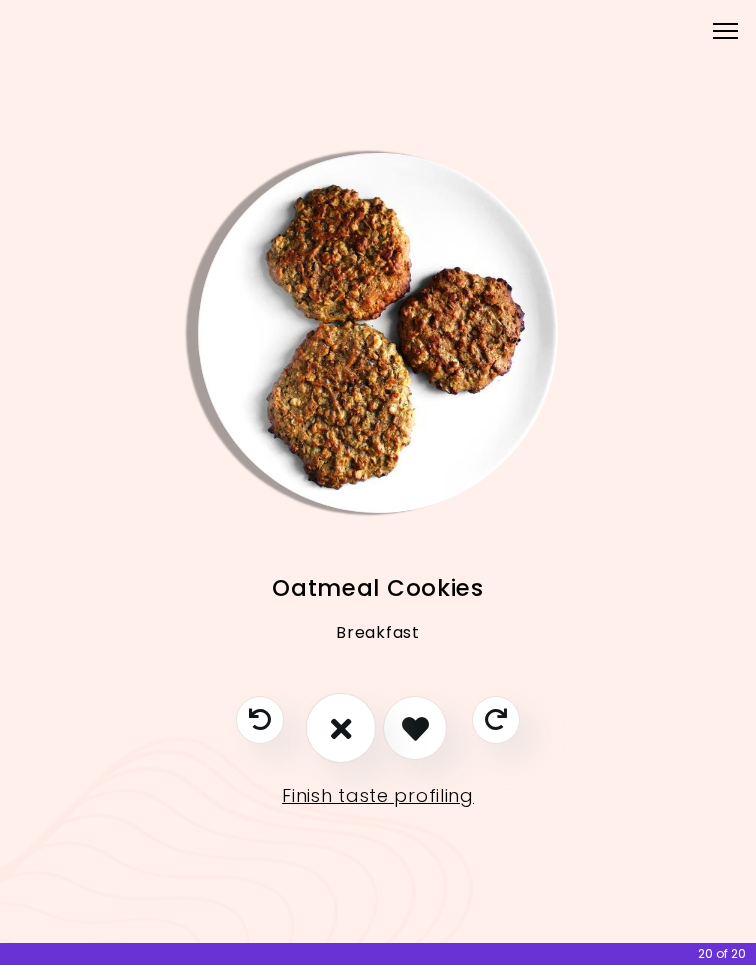 click at bounding box center (341, 728) 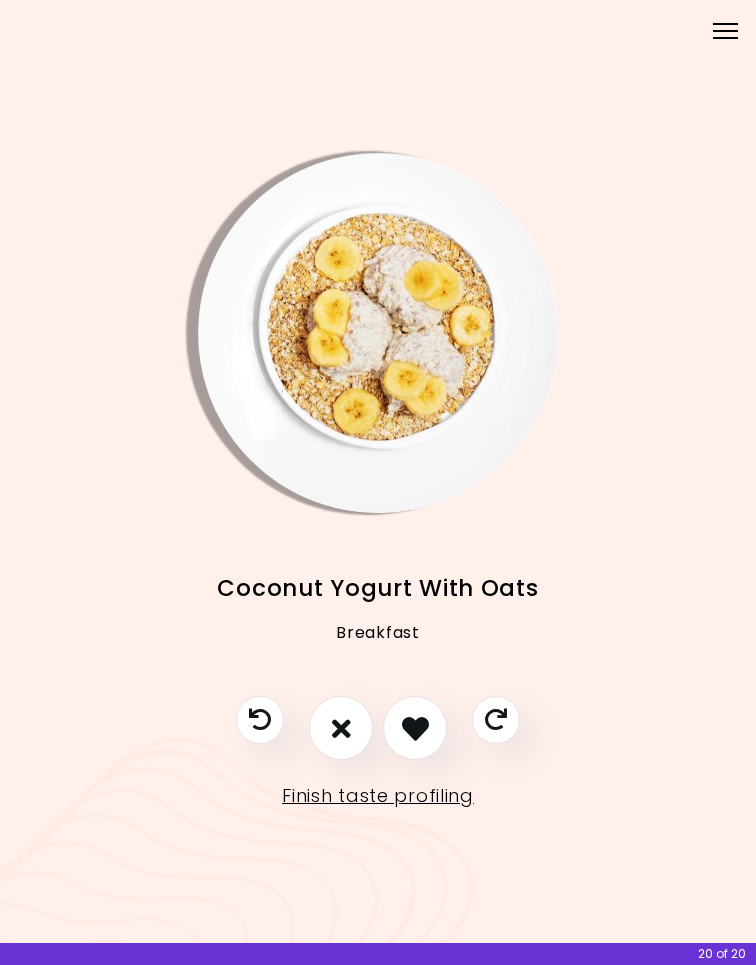 click at bounding box center [341, 728] 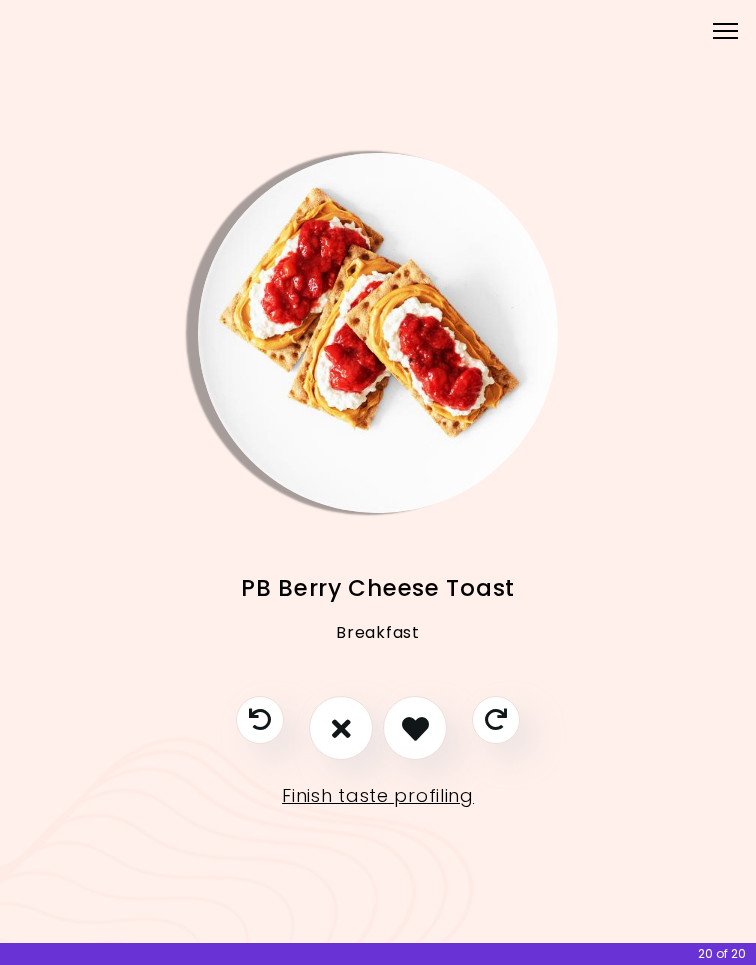 click at bounding box center [341, 728] 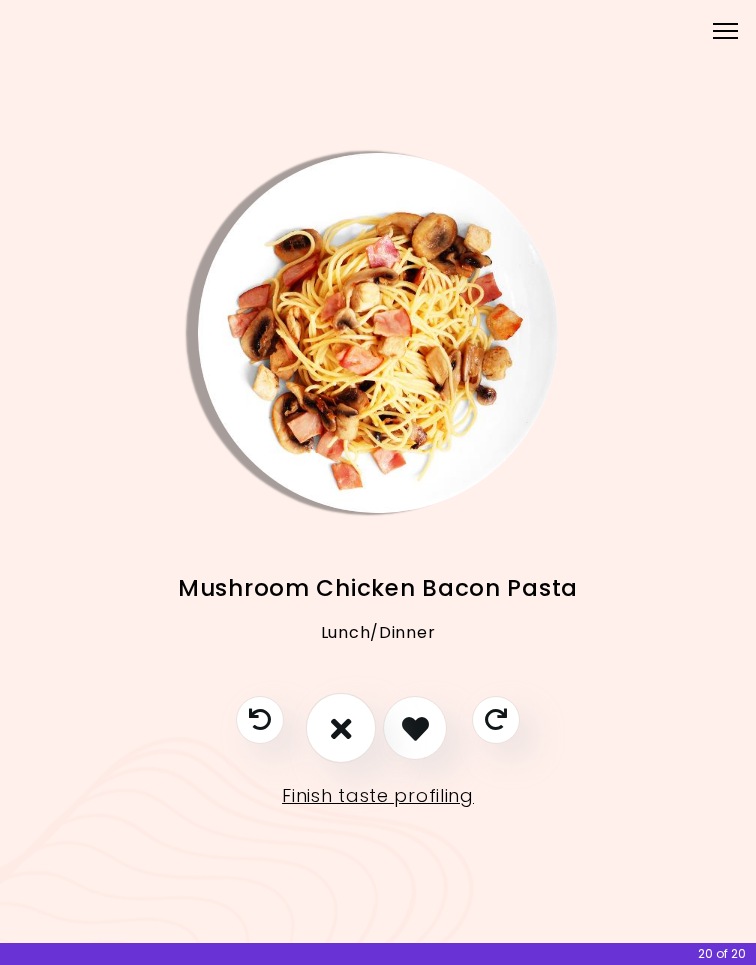 click at bounding box center (341, 728) 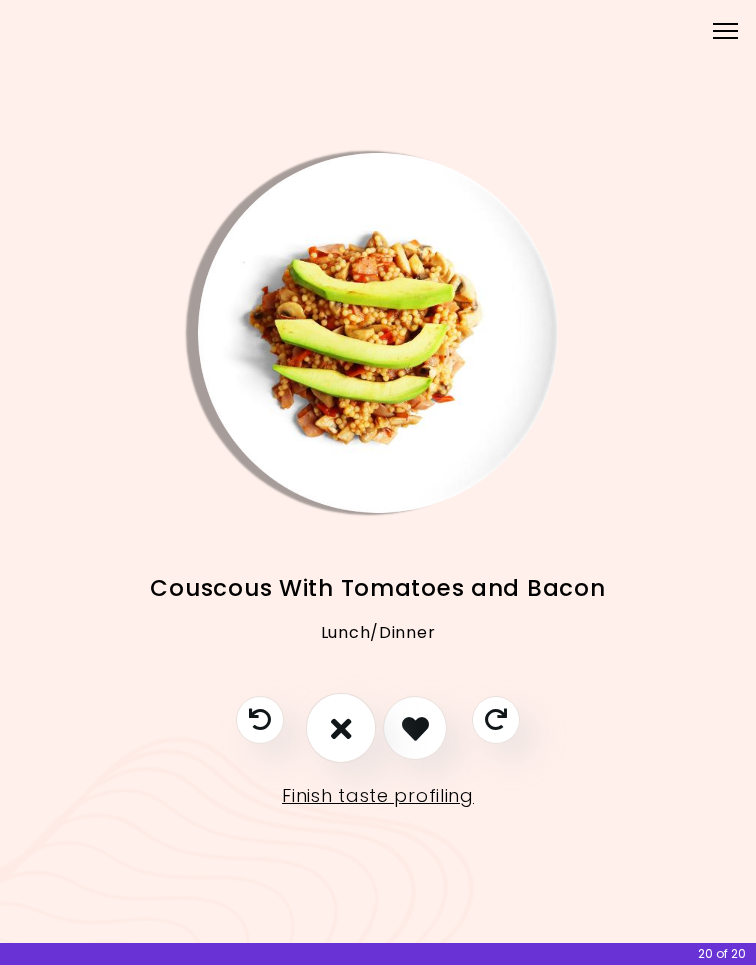 click at bounding box center (341, 728) 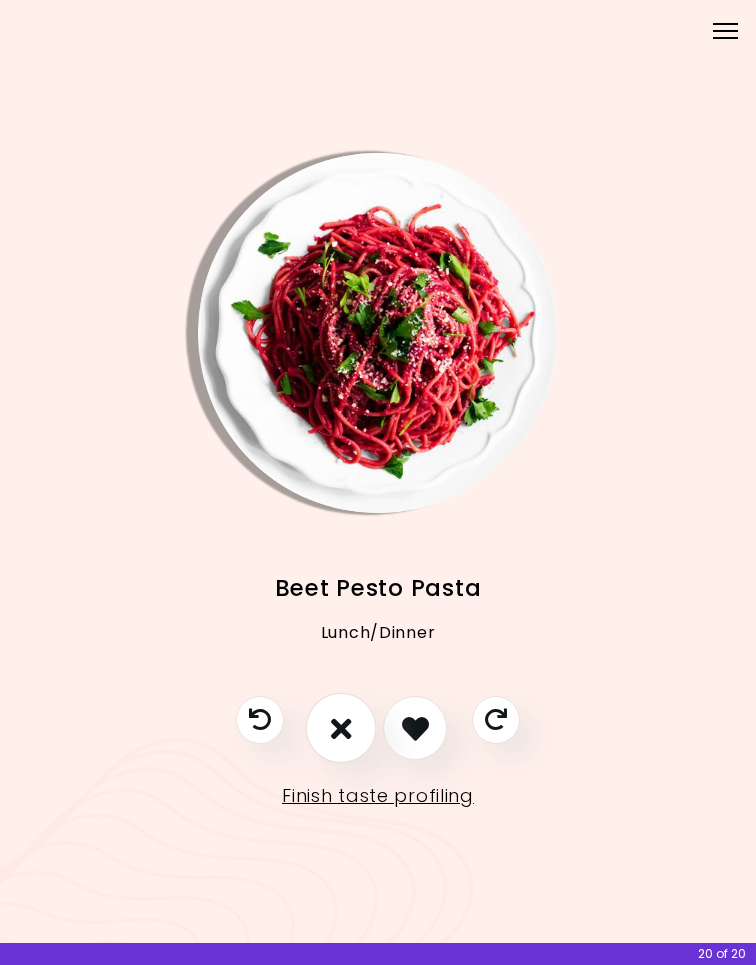 click at bounding box center [341, 728] 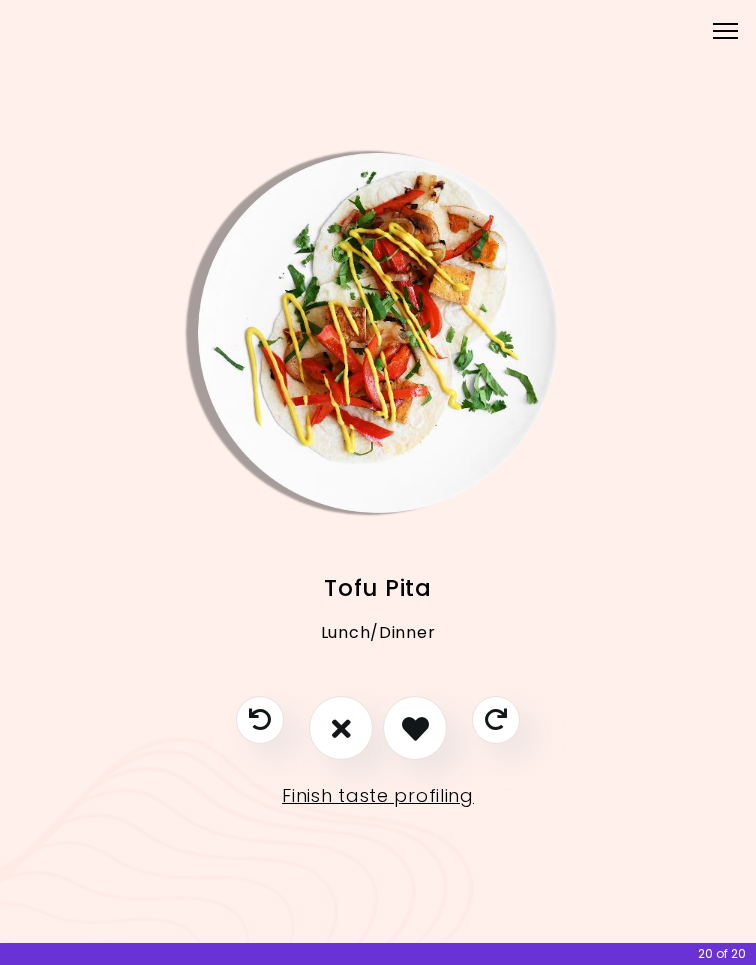 click at bounding box center (341, 728) 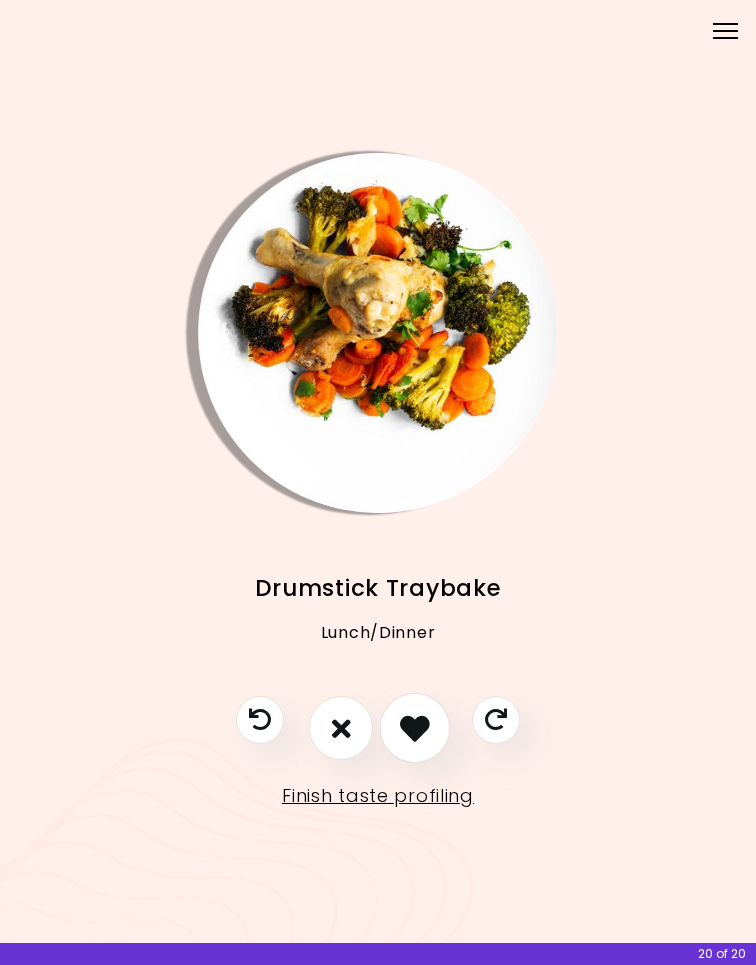 click at bounding box center (415, 728) 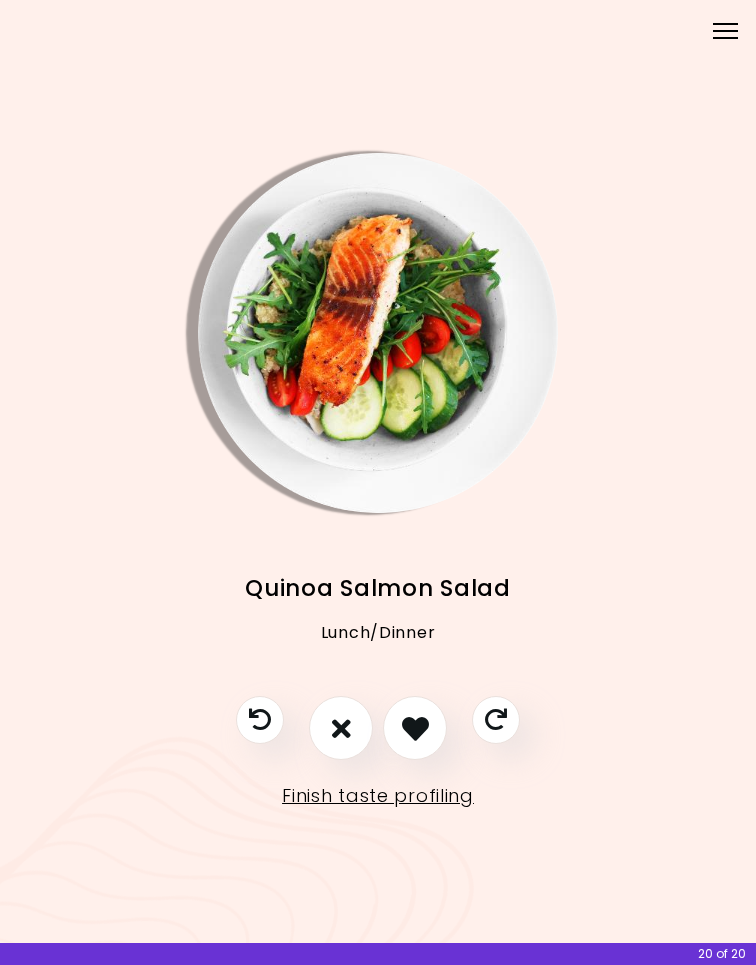 click at bounding box center (415, 728) 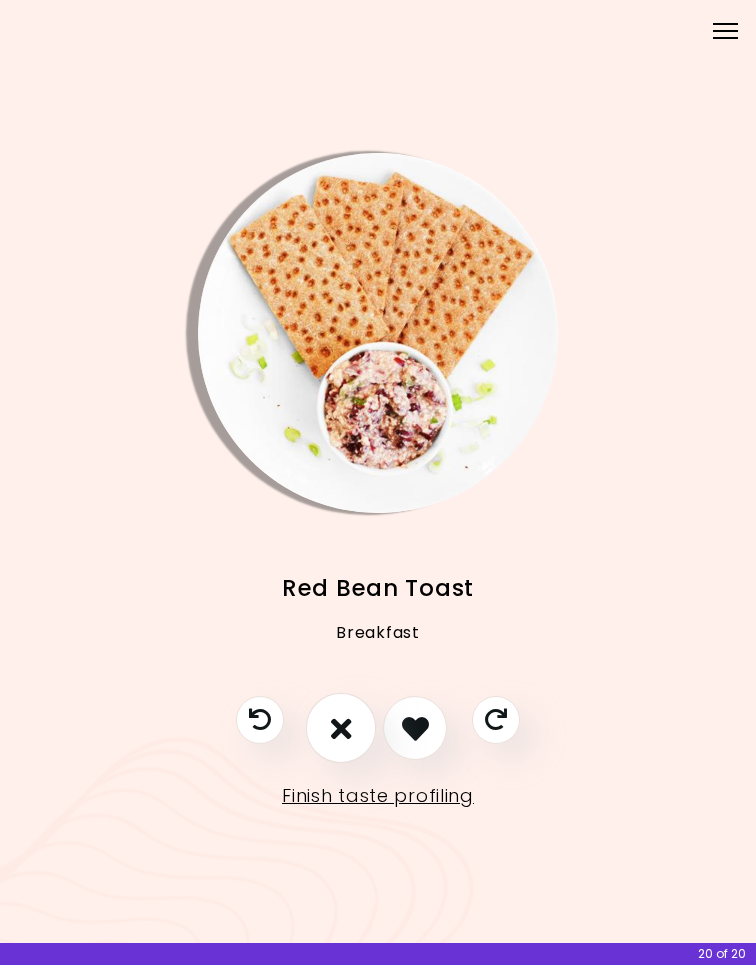 click at bounding box center (341, 728) 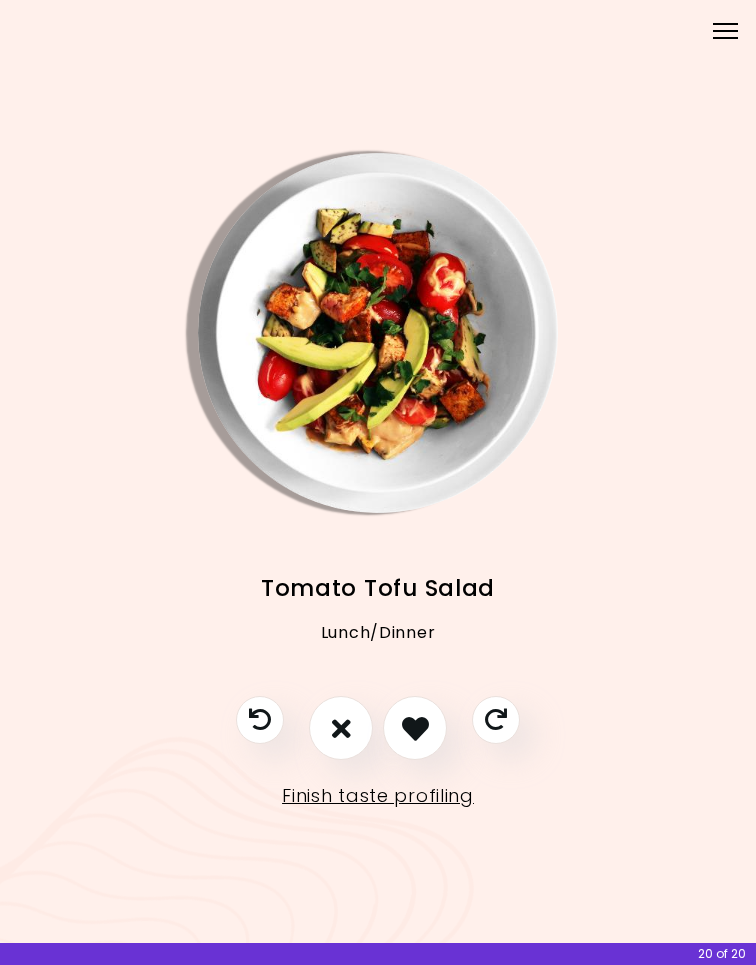 click at bounding box center [341, 728] 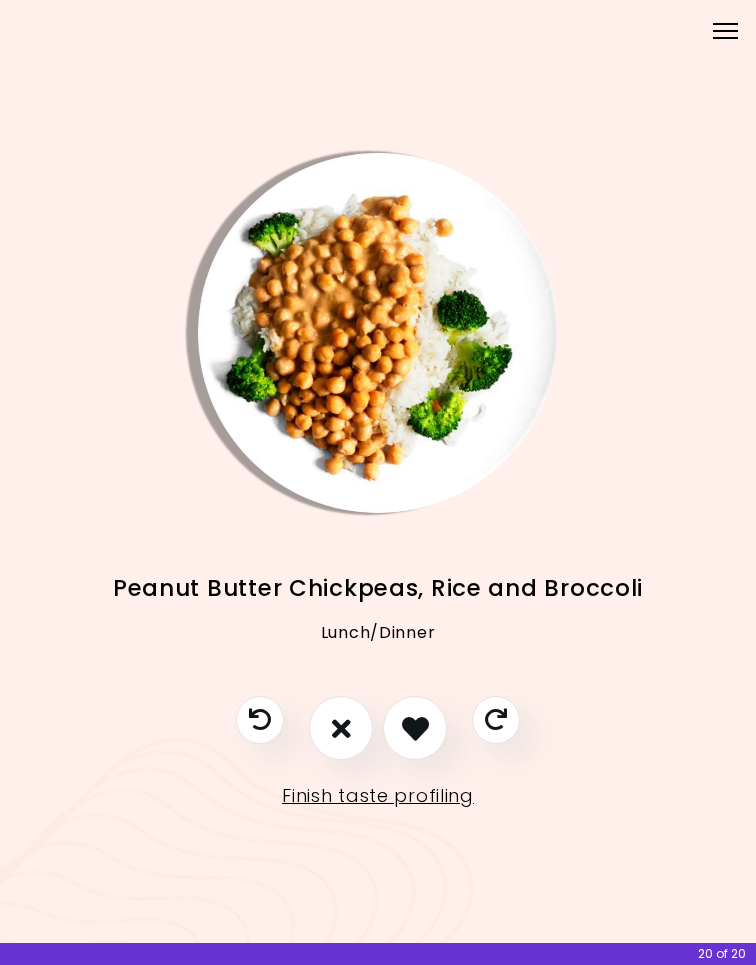 click at bounding box center [341, 728] 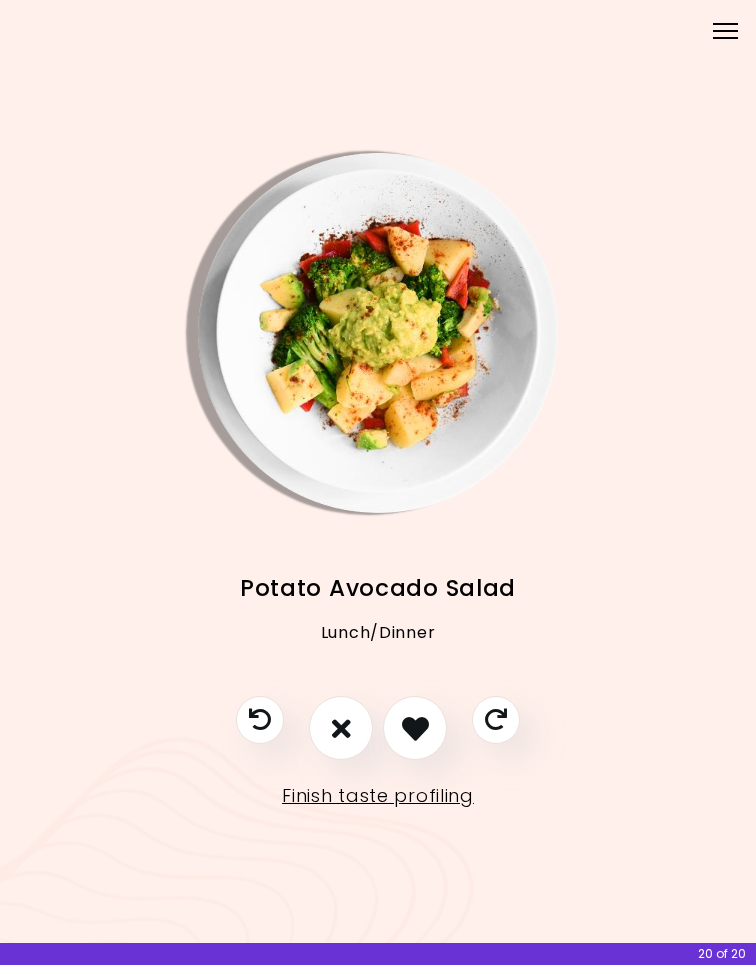 click at bounding box center [341, 728] 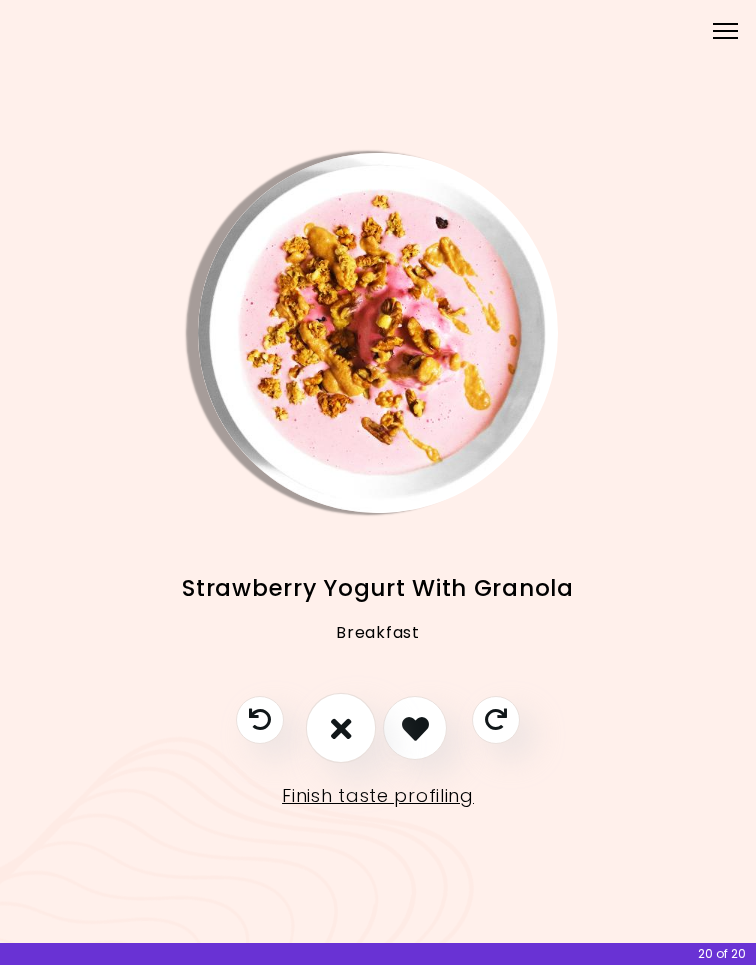 click at bounding box center (341, 728) 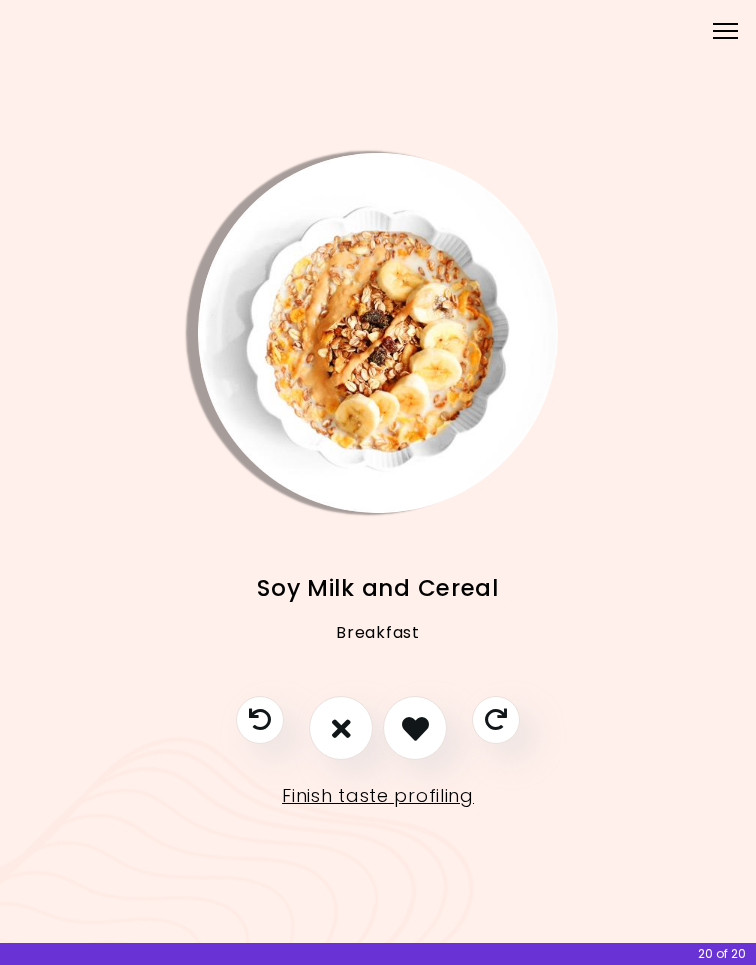 click at bounding box center (341, 728) 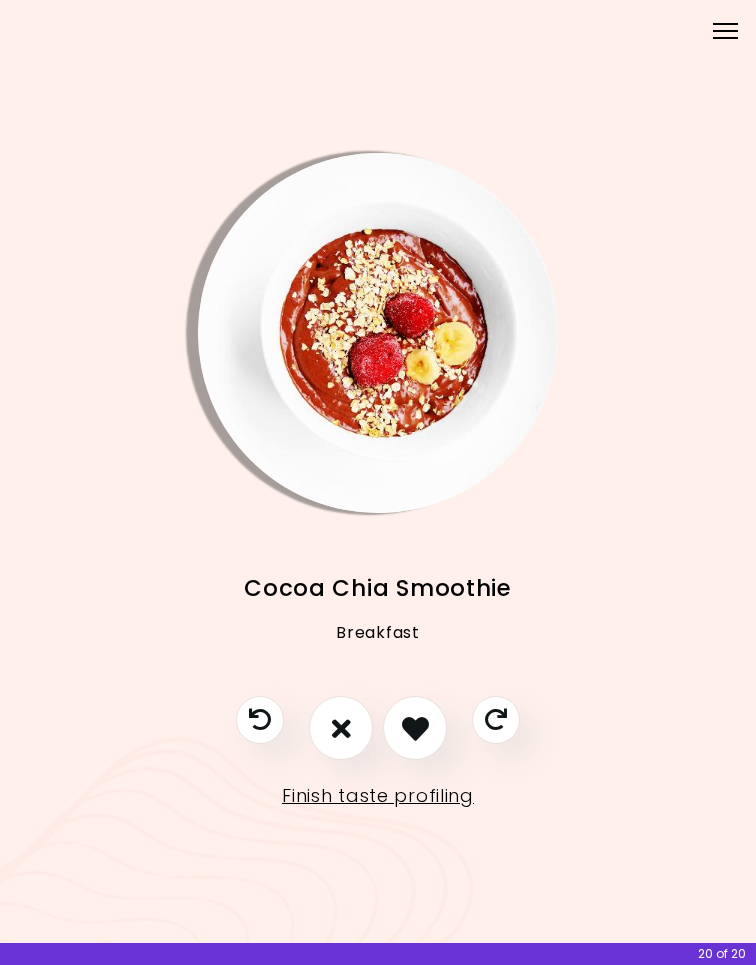 click at bounding box center (341, 728) 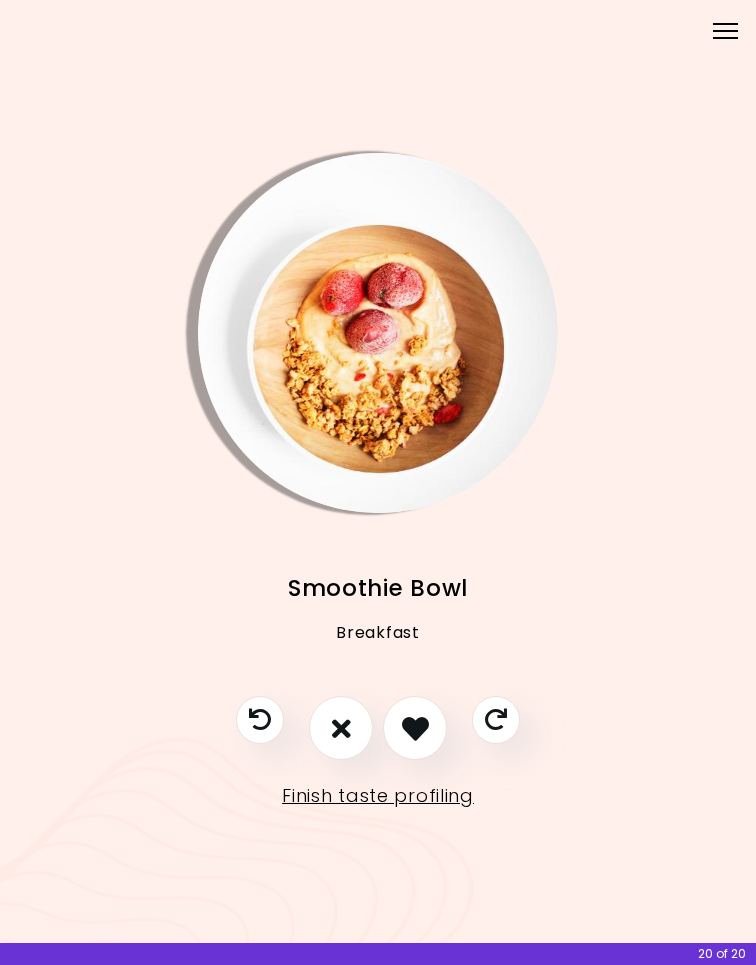 click at bounding box center (341, 728) 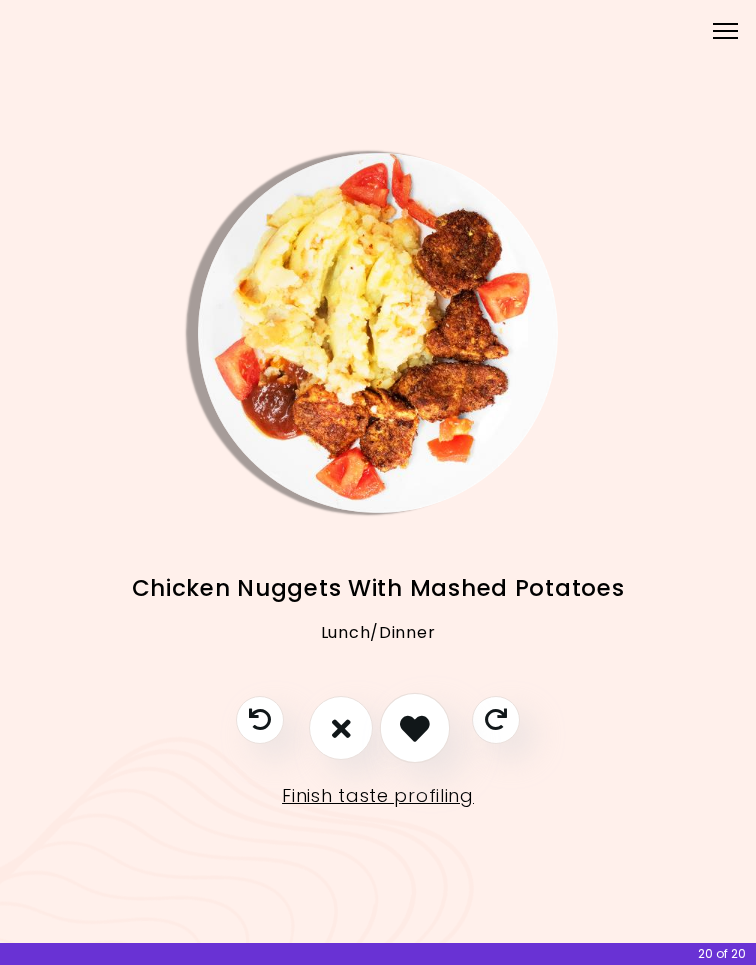 click at bounding box center (415, 728) 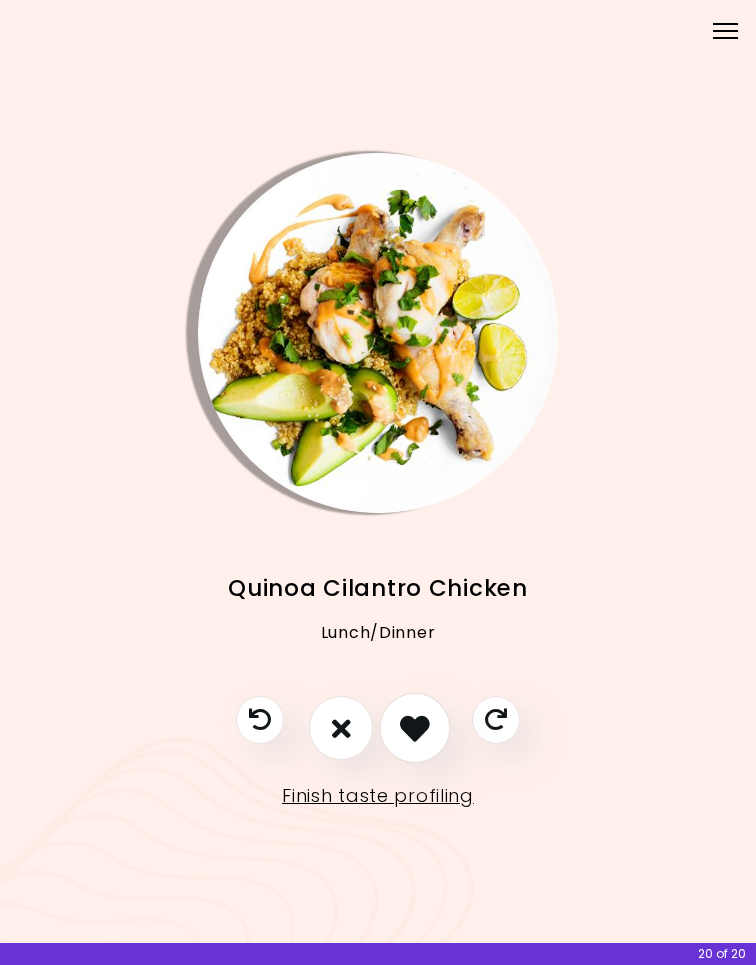 click at bounding box center [415, 728] 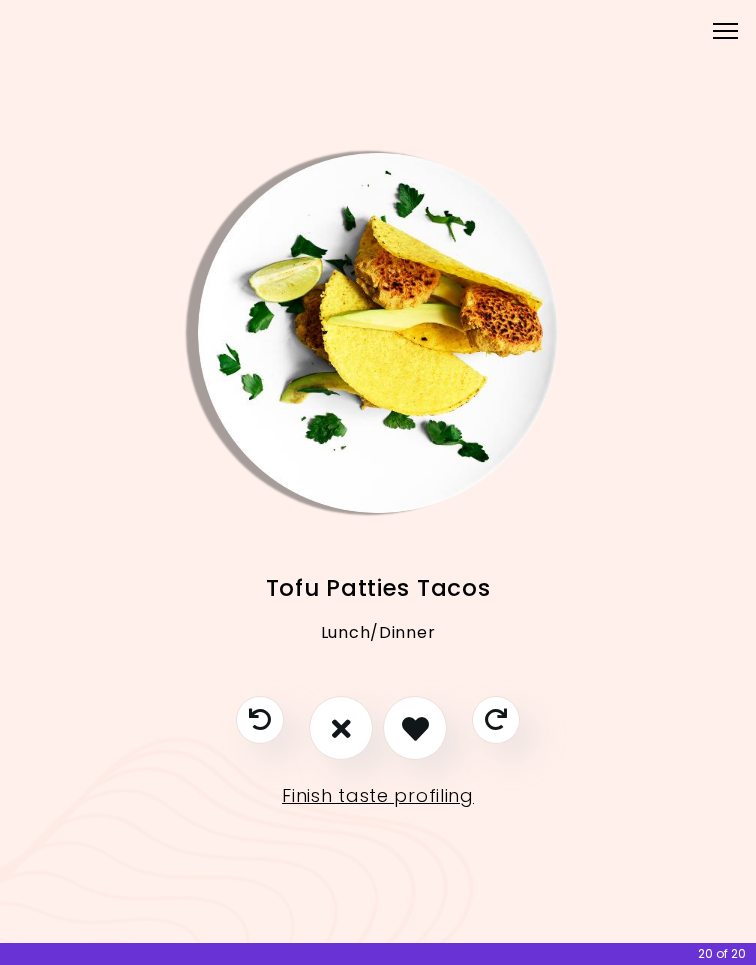 click at bounding box center (341, 728) 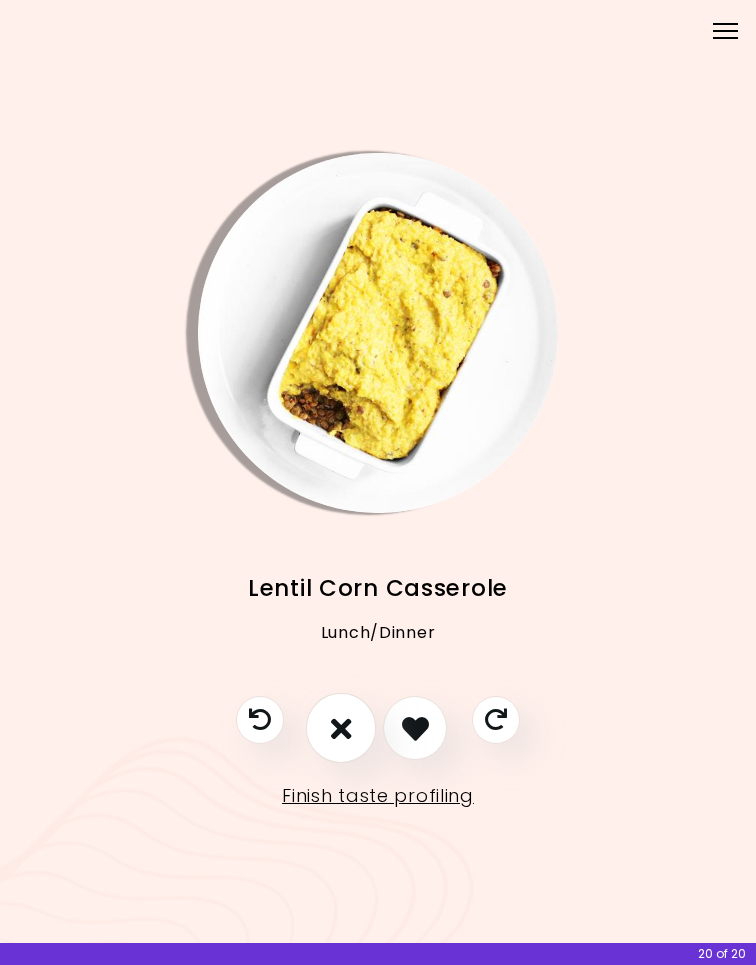 click at bounding box center (341, 728) 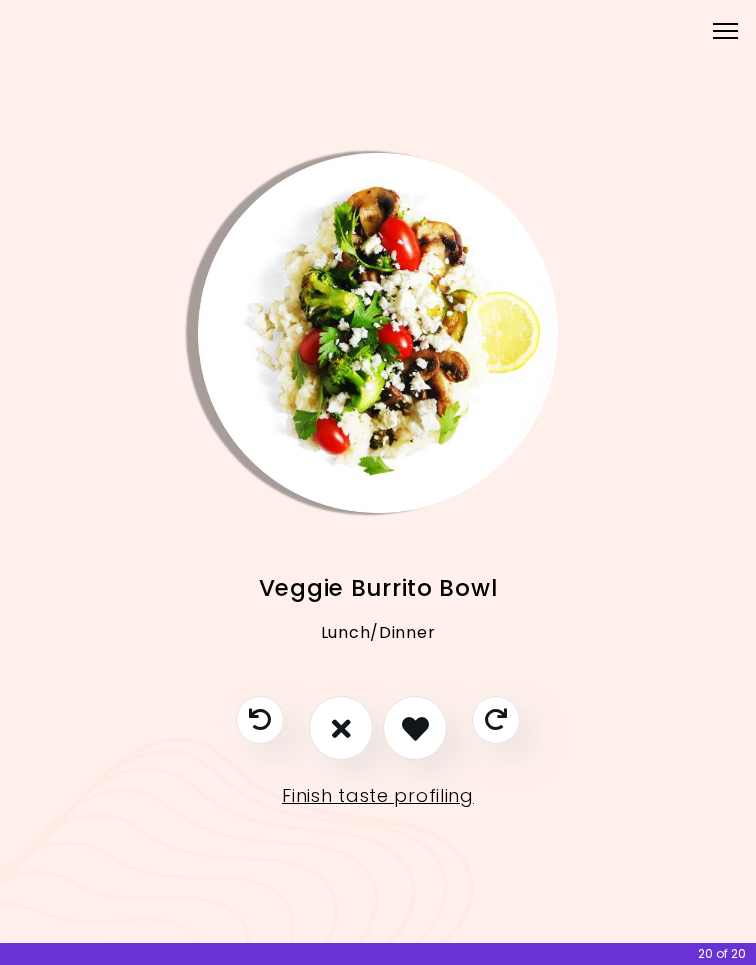click at bounding box center [341, 728] 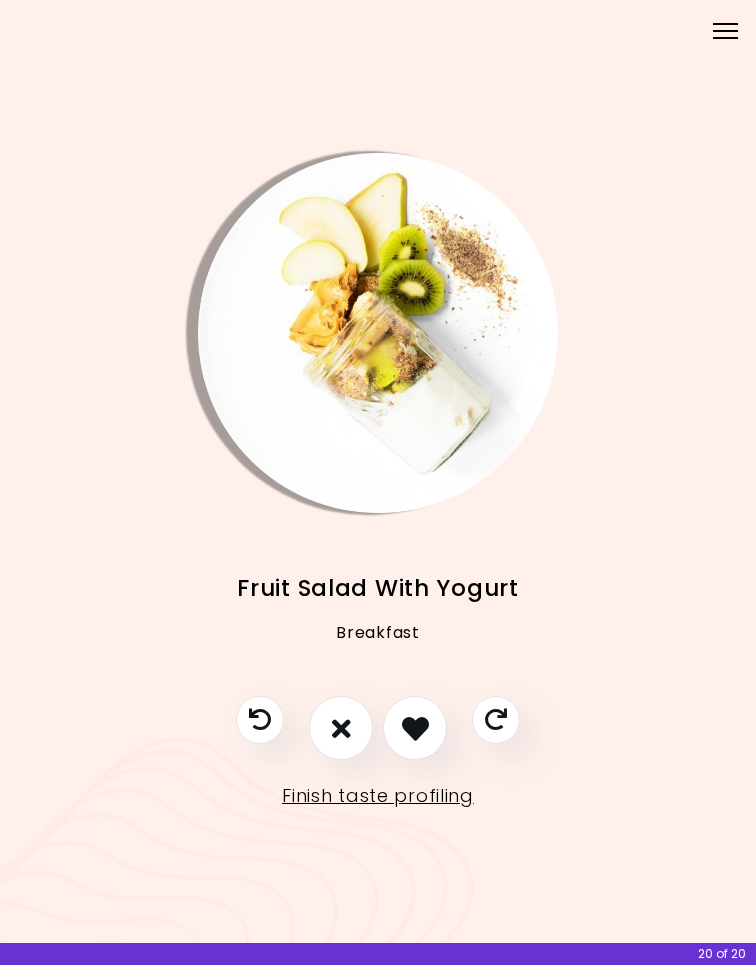 click at bounding box center (415, 728) 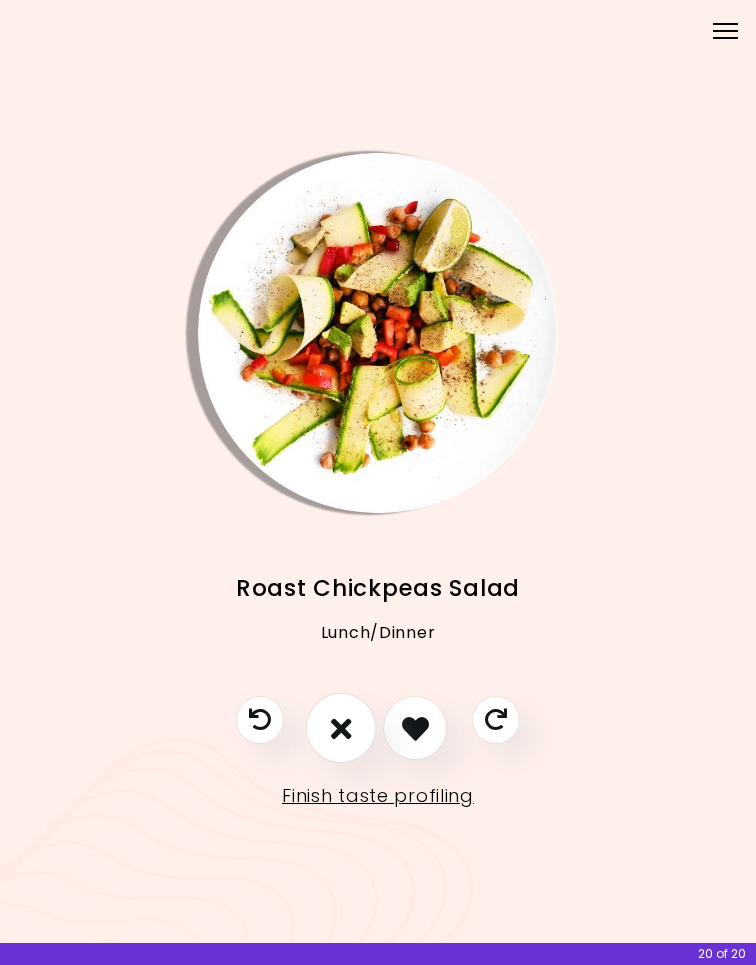 click at bounding box center (341, 728) 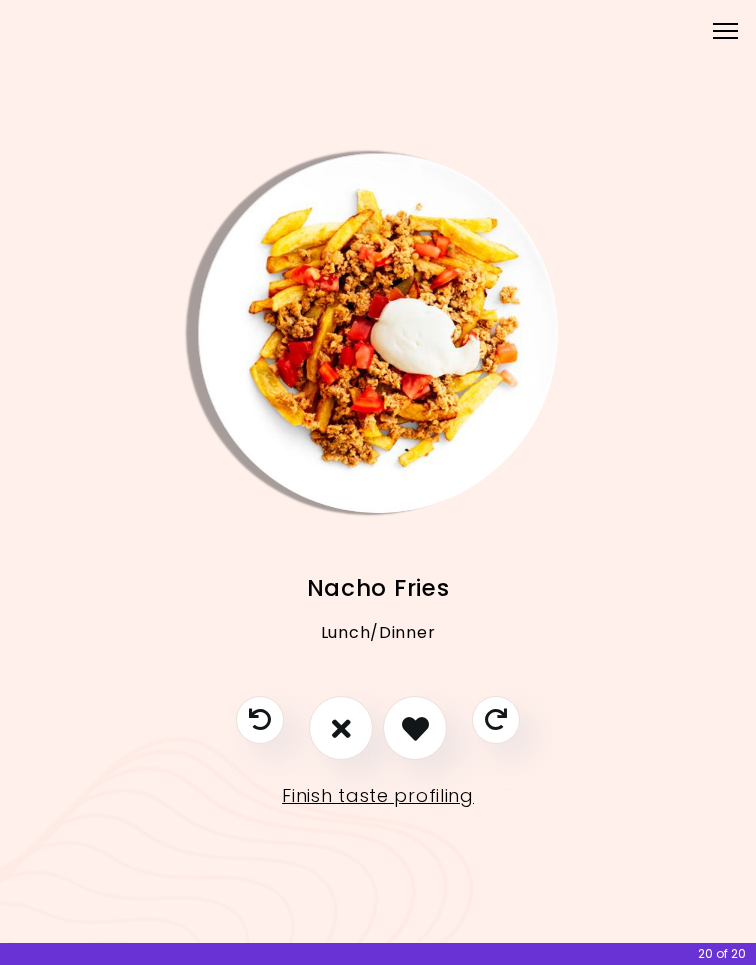 click at bounding box center (341, 728) 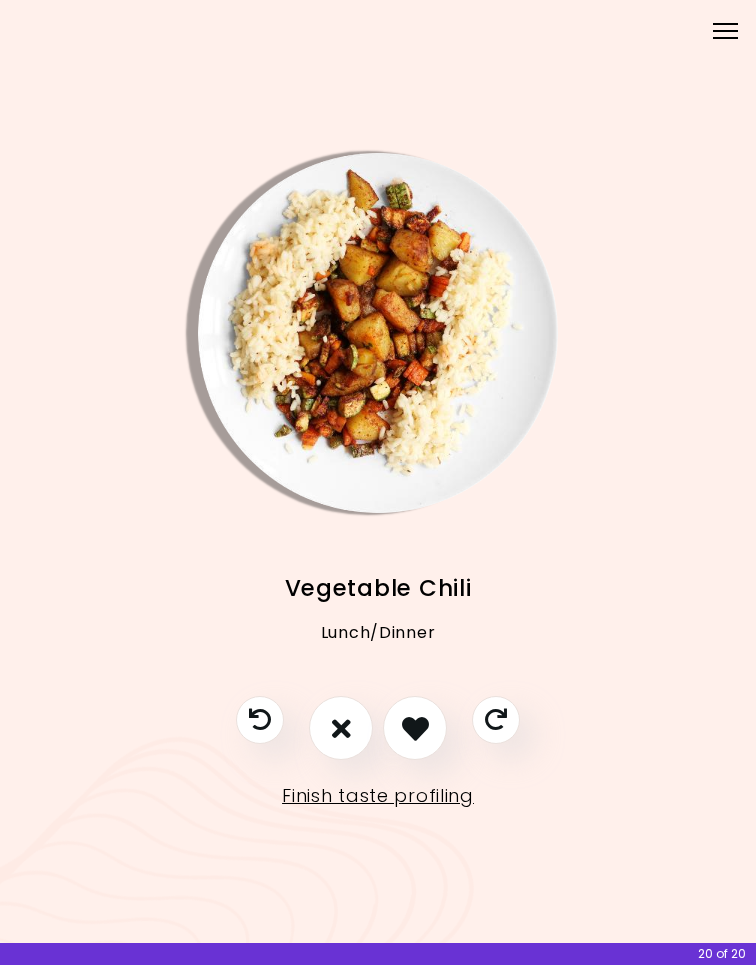 click at bounding box center [341, 728] 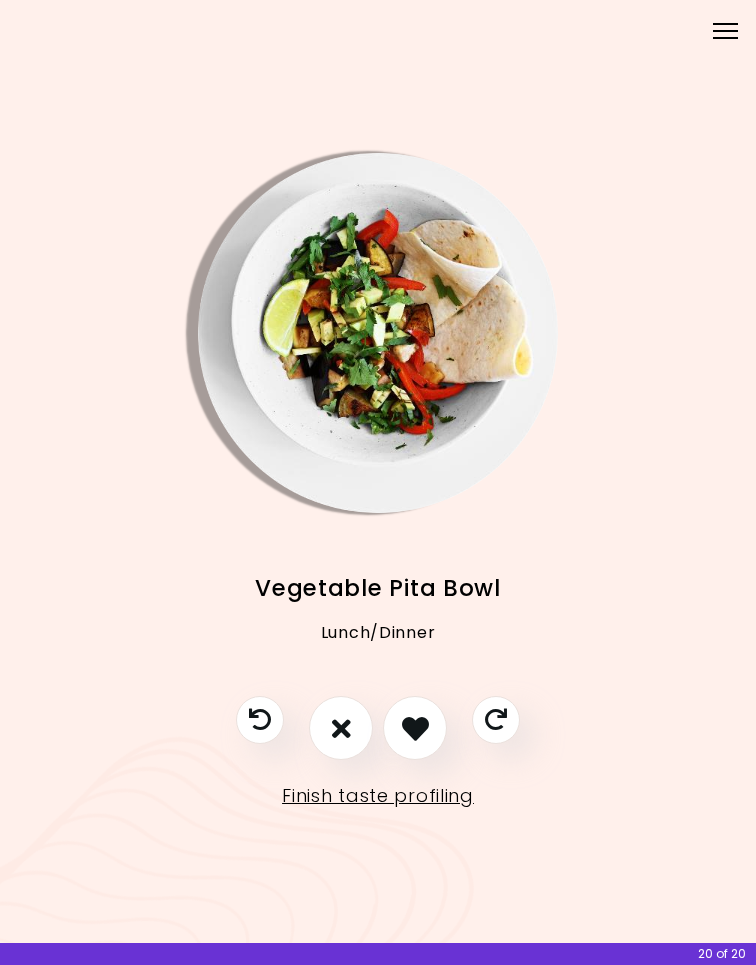 click at bounding box center (341, 728) 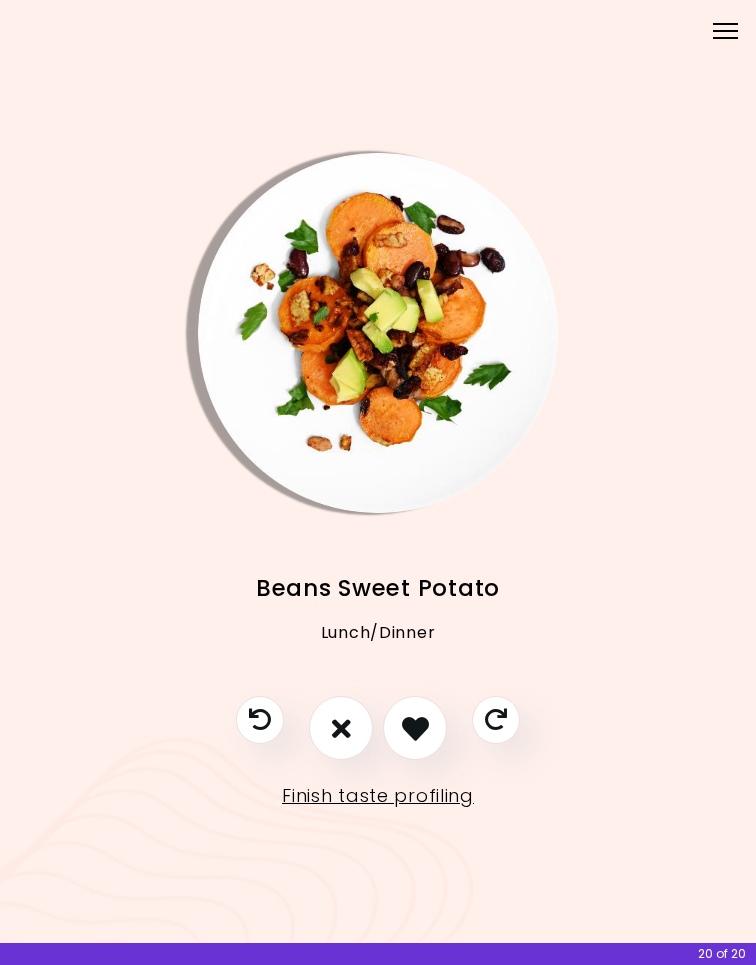 click at bounding box center [341, 728] 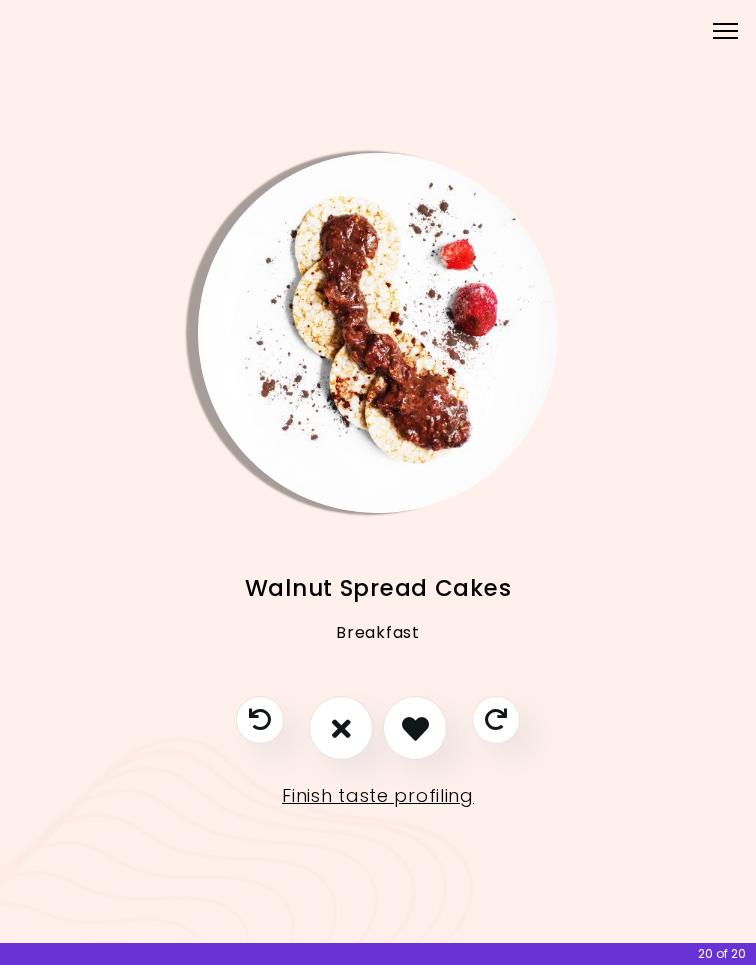 click at bounding box center (341, 728) 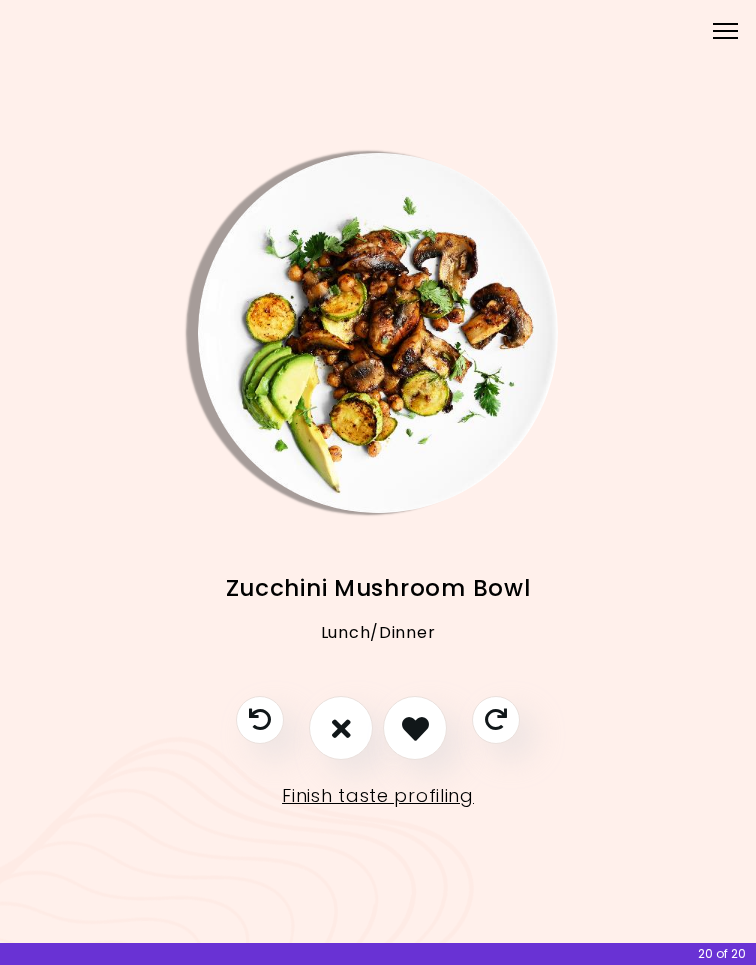 click at bounding box center [341, 728] 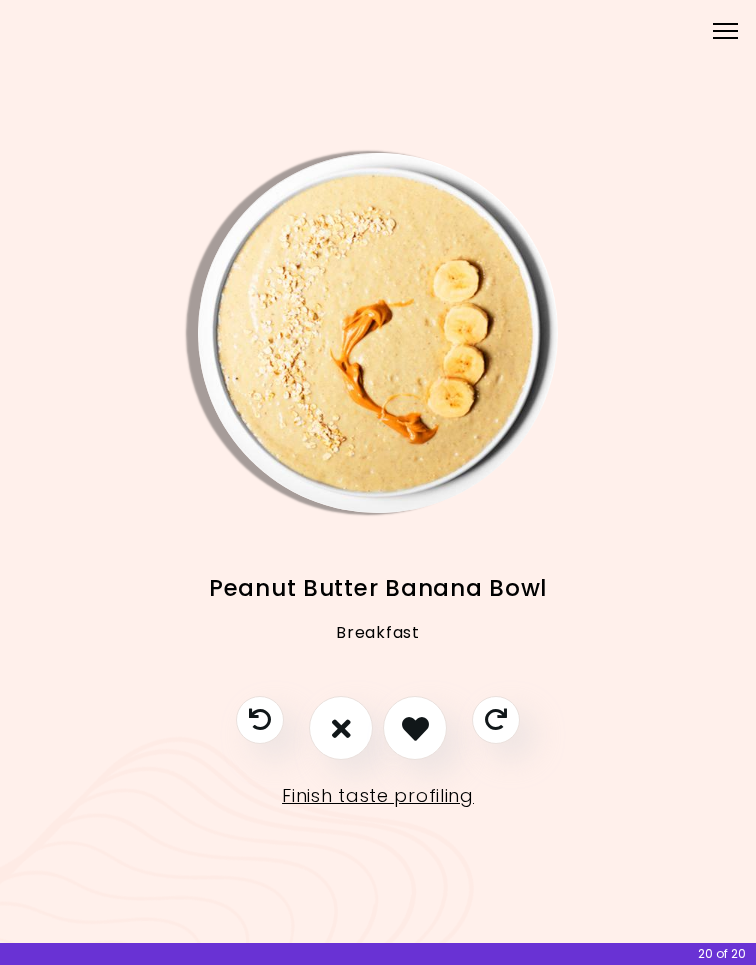 click at bounding box center (341, 728) 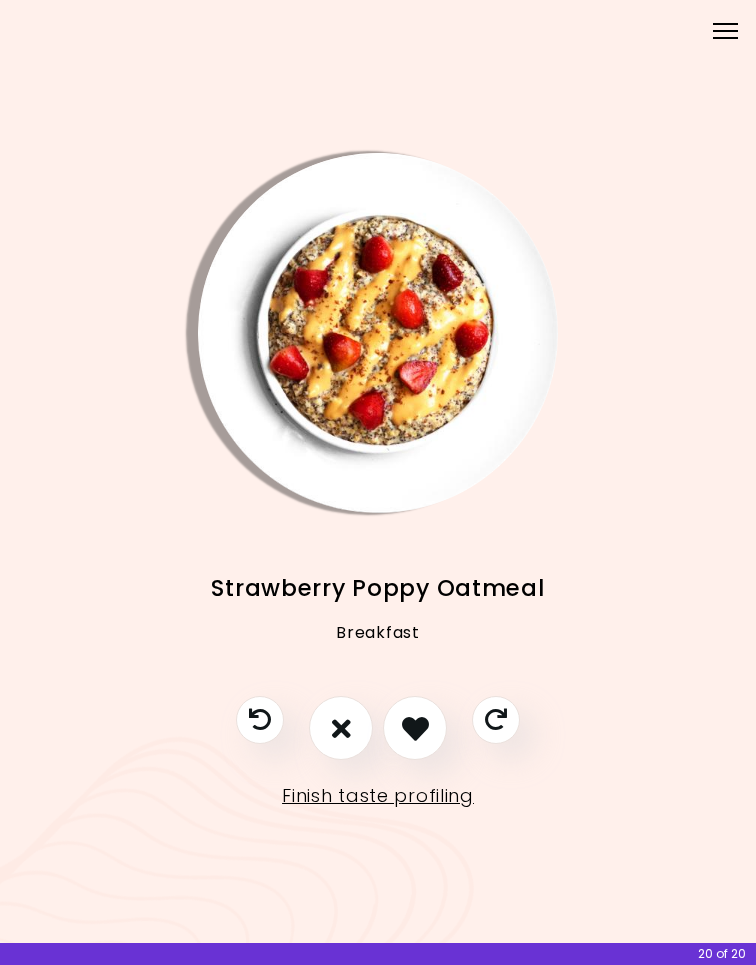 click at bounding box center [341, 728] 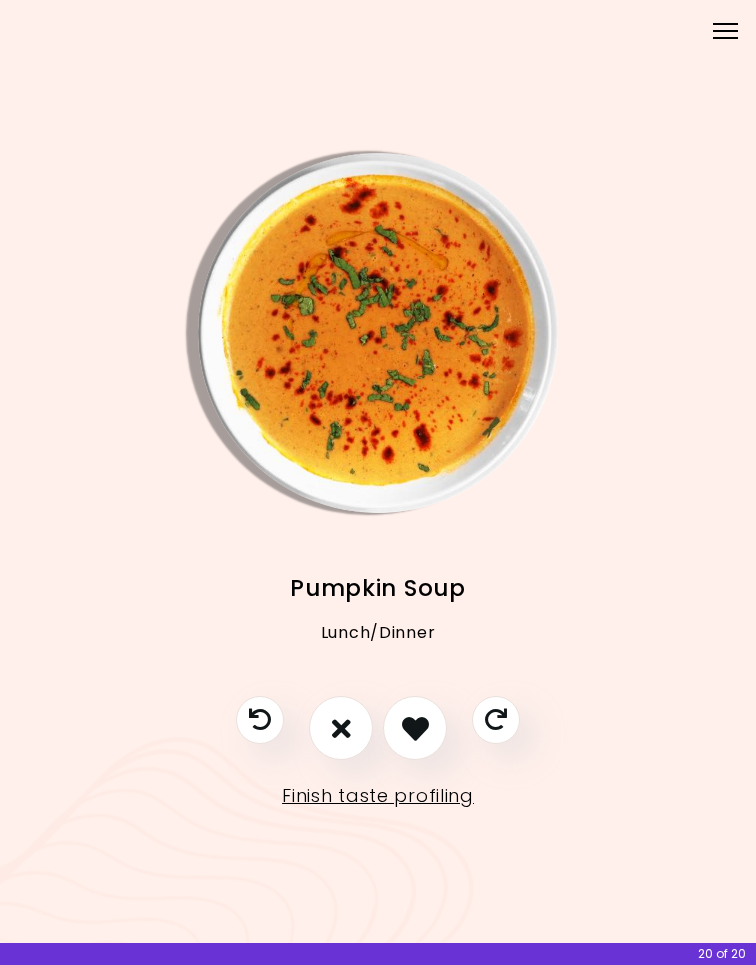 click at bounding box center (341, 728) 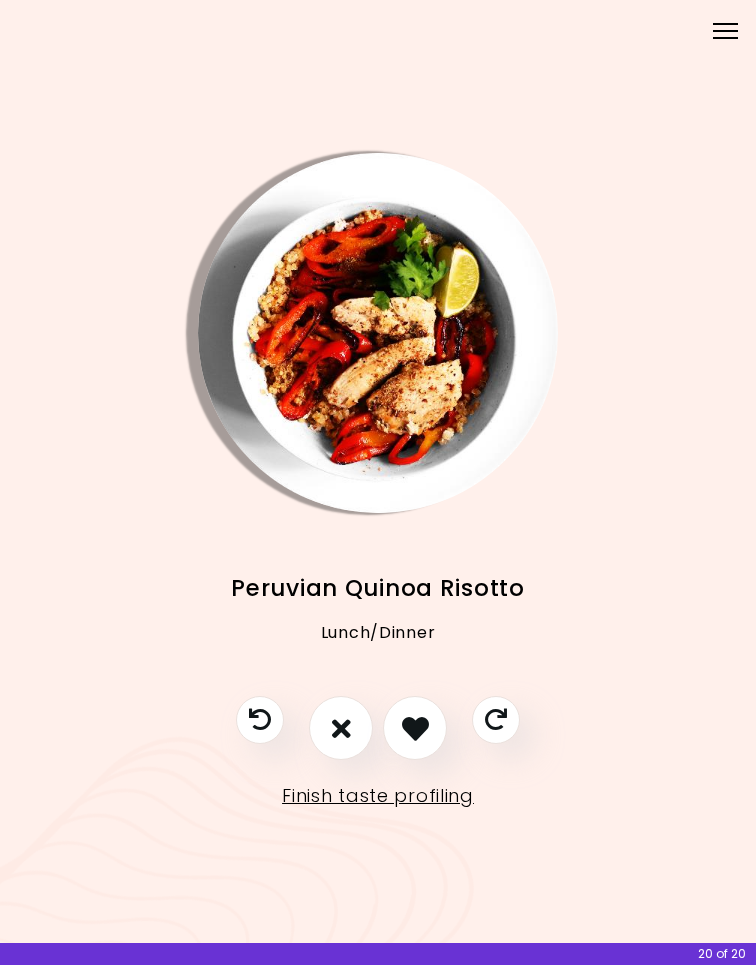 click at bounding box center [341, 728] 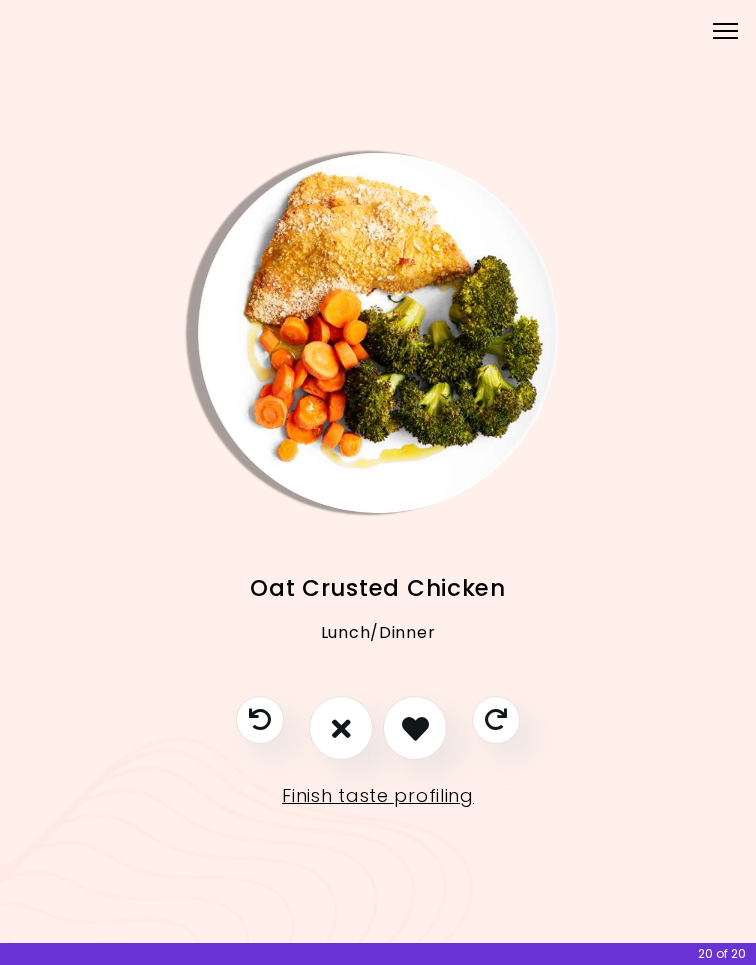 click at bounding box center [415, 728] 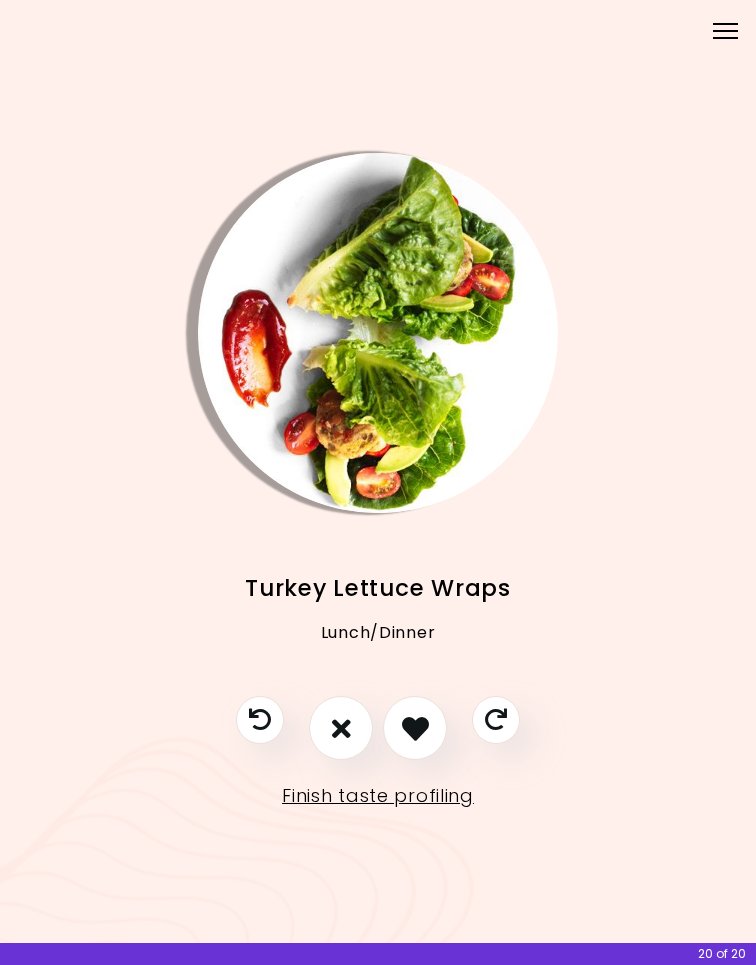 click at bounding box center (415, 728) 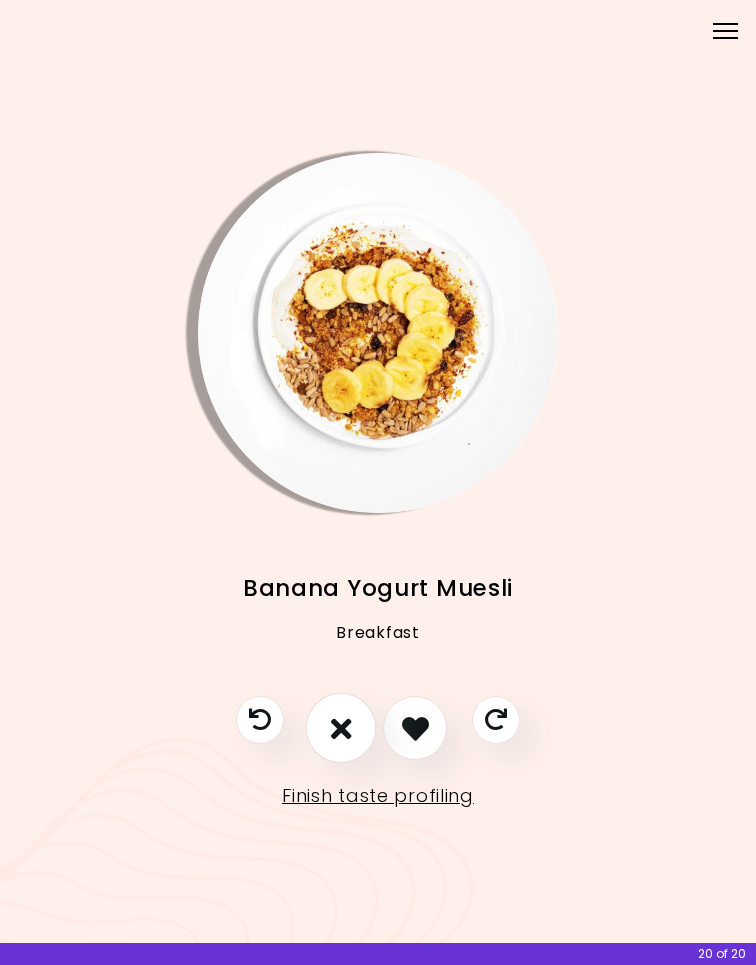click at bounding box center [341, 728] 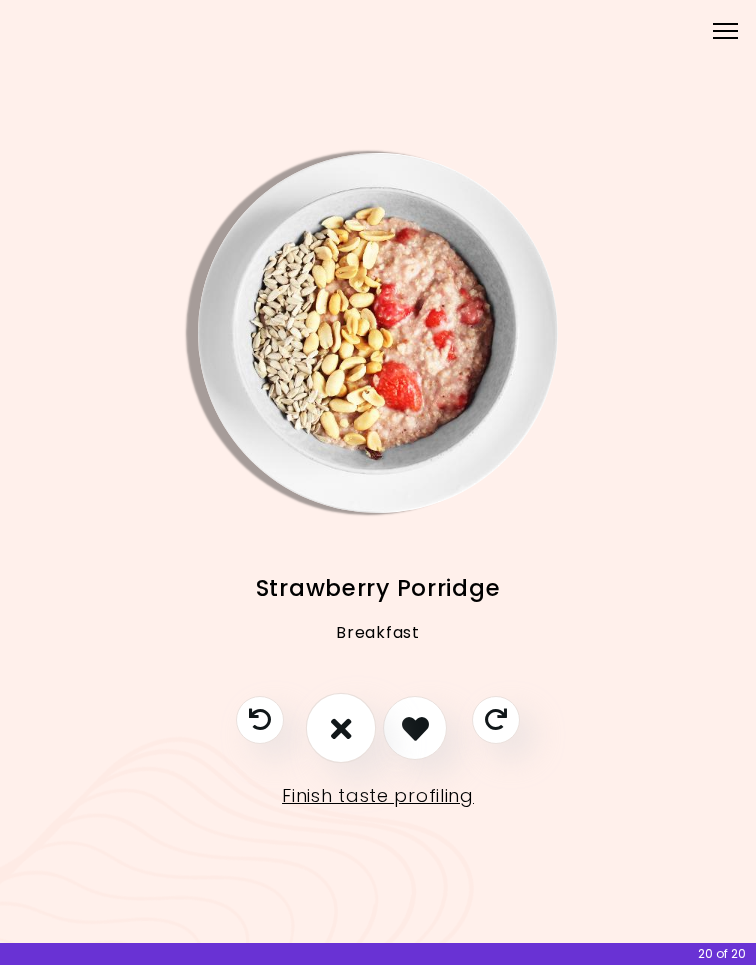 click at bounding box center [341, 728] 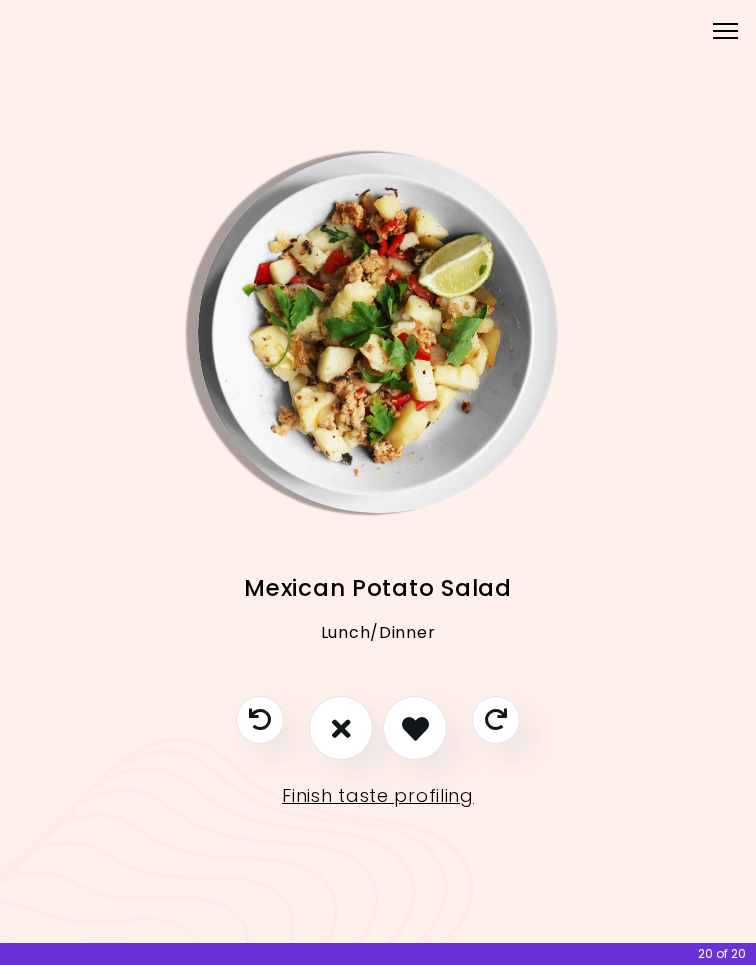 click at bounding box center (415, 728) 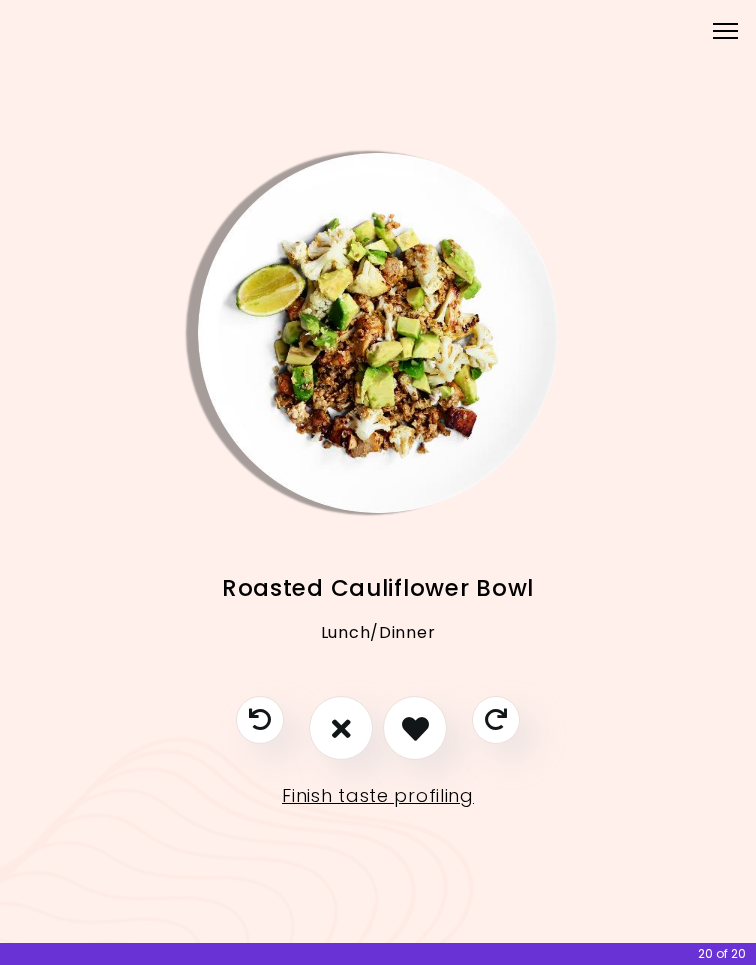 click at bounding box center [341, 728] 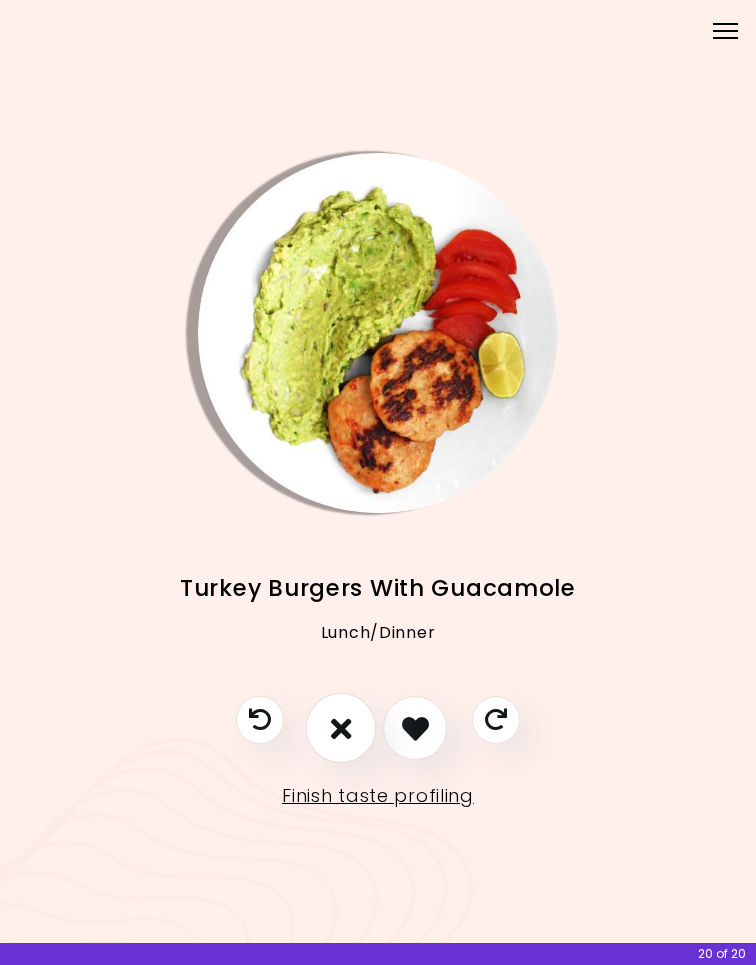 click at bounding box center [341, 728] 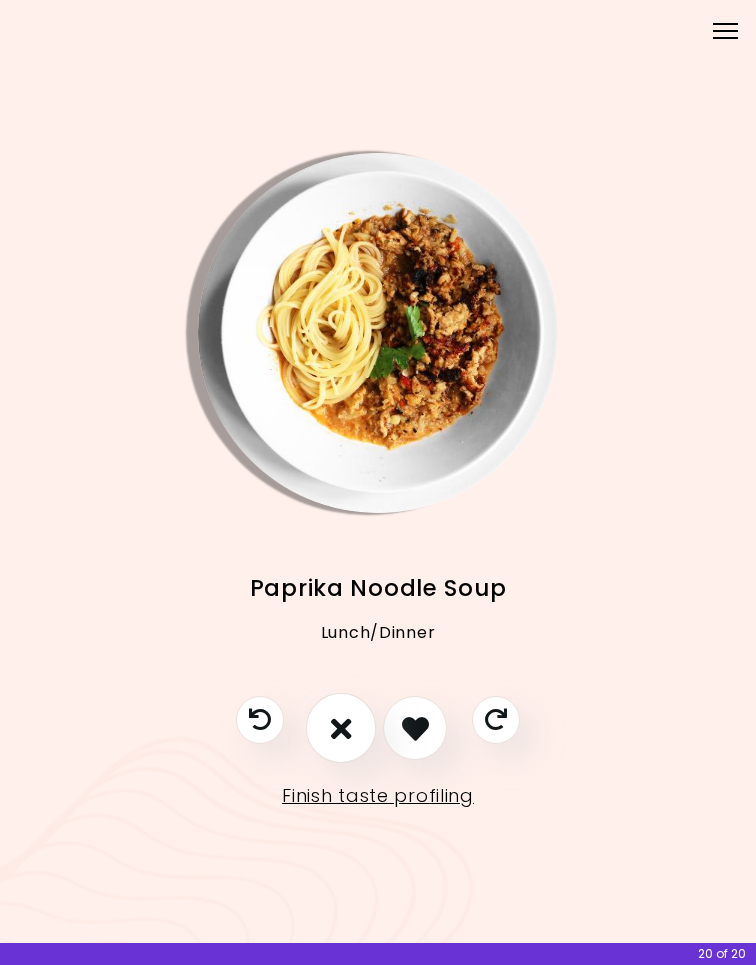 click at bounding box center (341, 728) 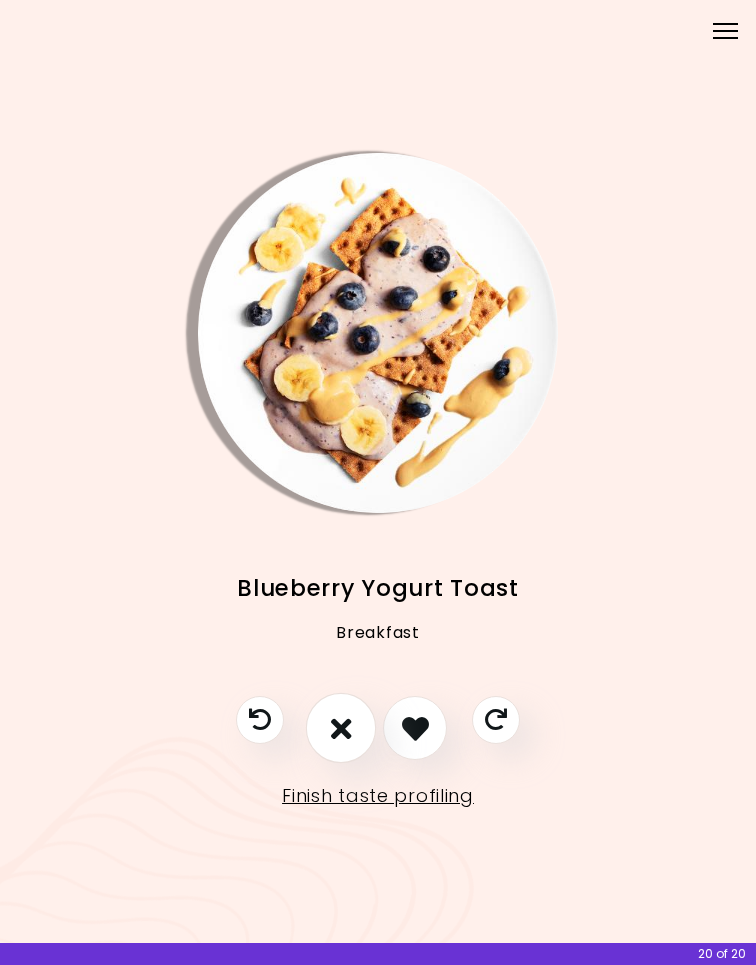 click at bounding box center [341, 728] 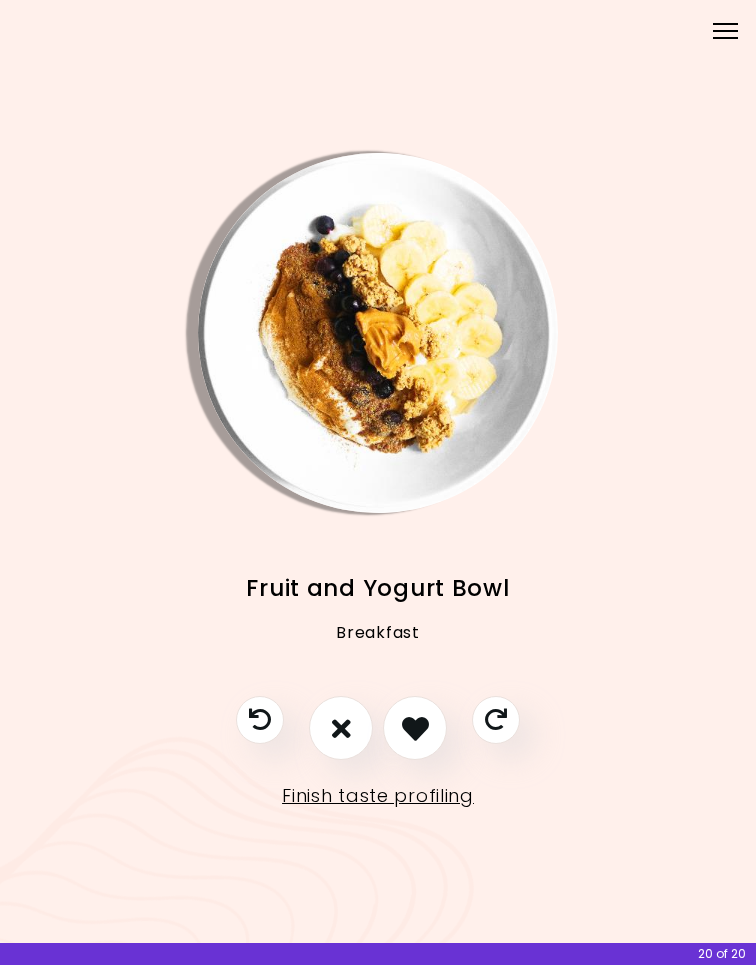 click at bounding box center (415, 728) 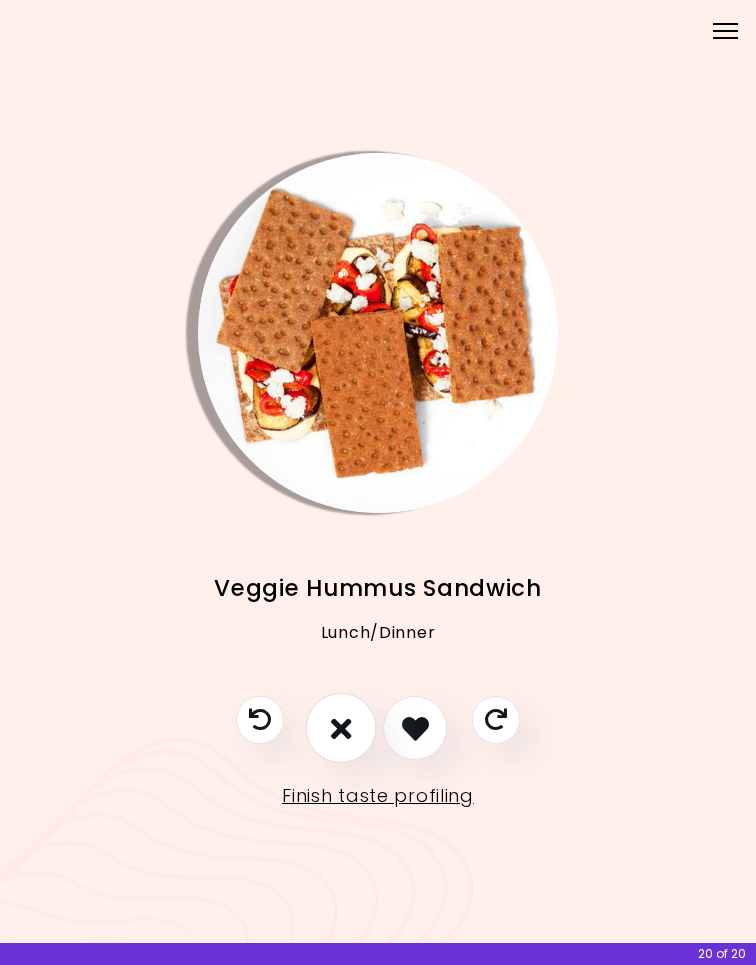 click at bounding box center [341, 728] 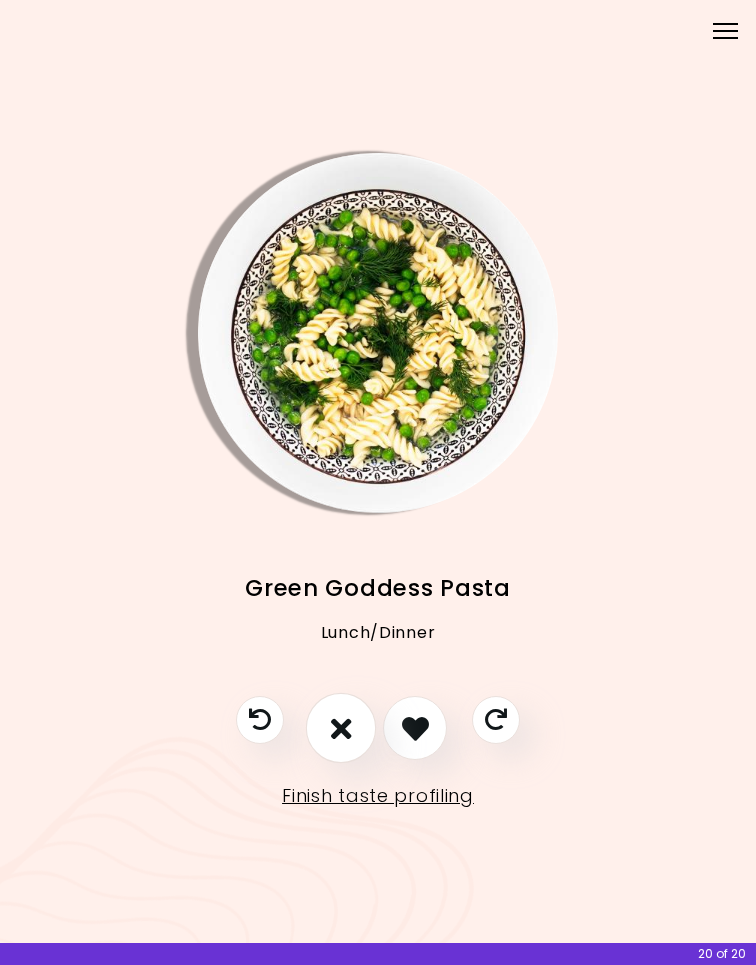 click at bounding box center [341, 728] 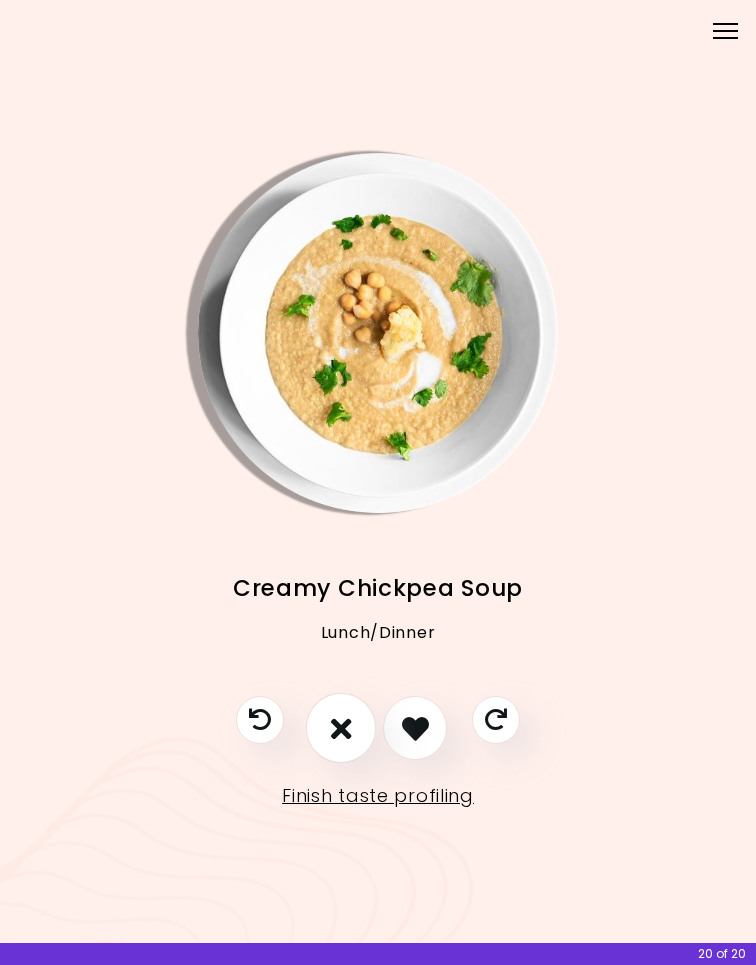 click at bounding box center (341, 728) 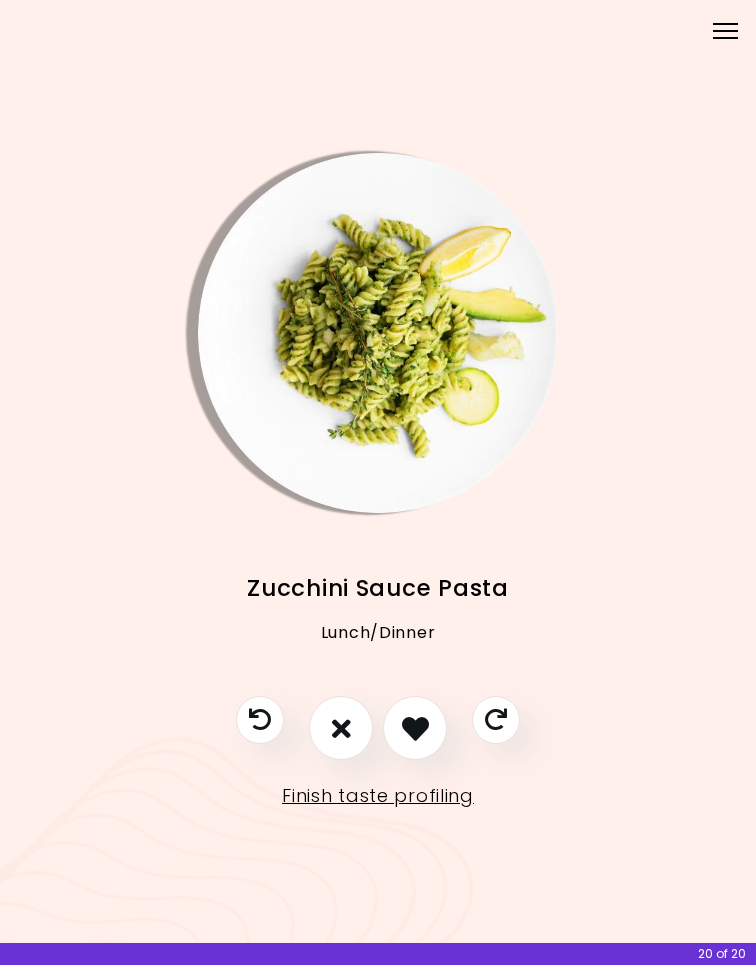 click at bounding box center [341, 728] 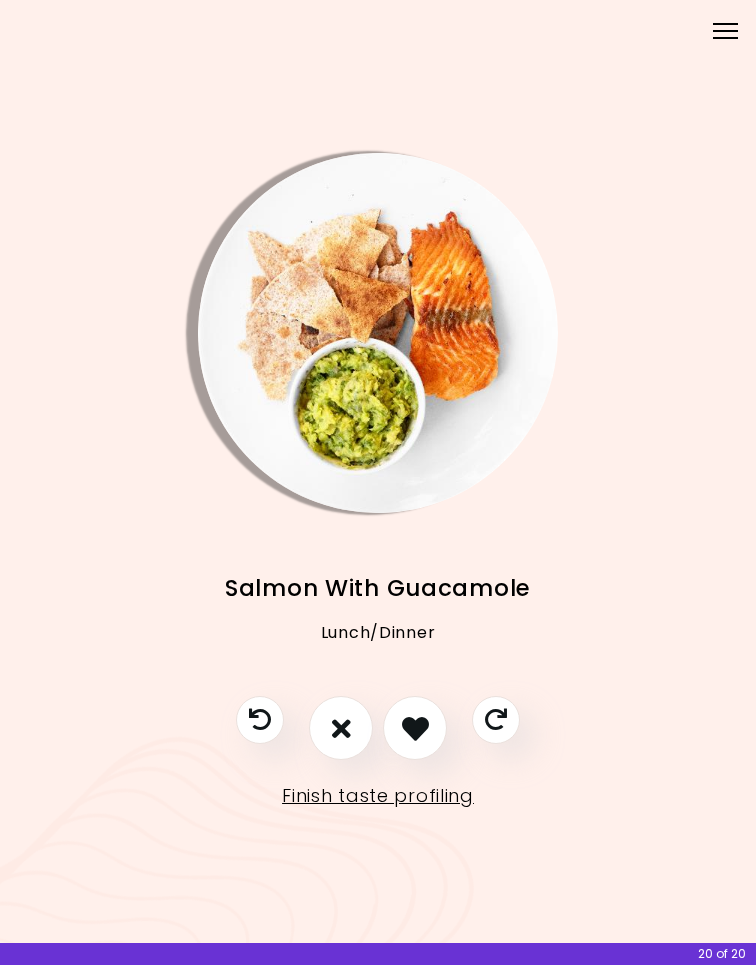 click at bounding box center [341, 728] 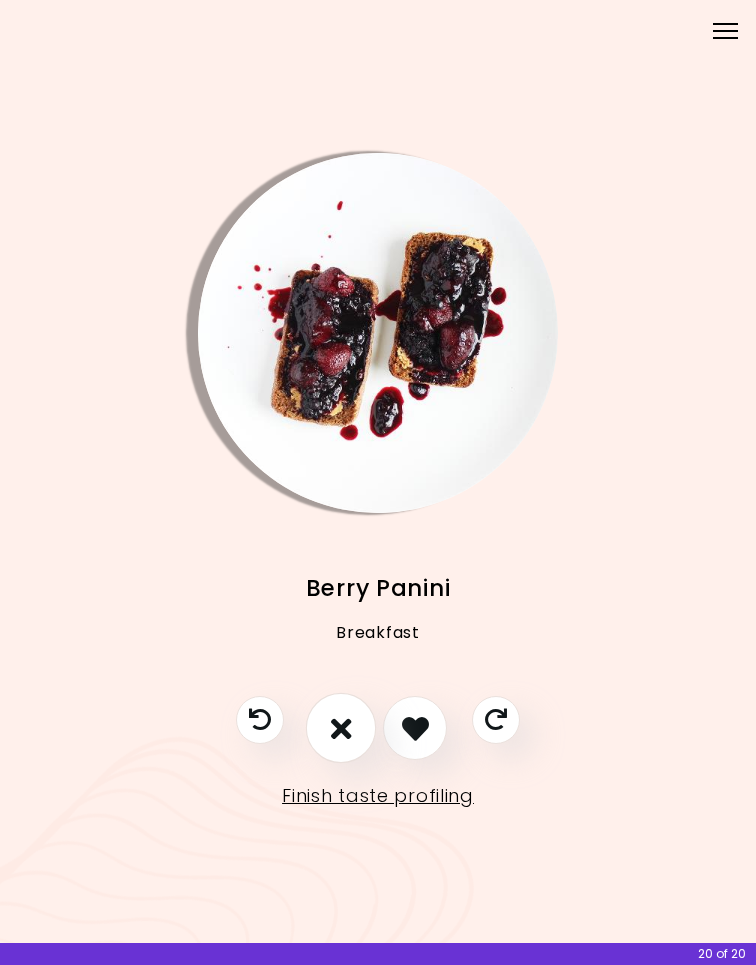 click at bounding box center (341, 728) 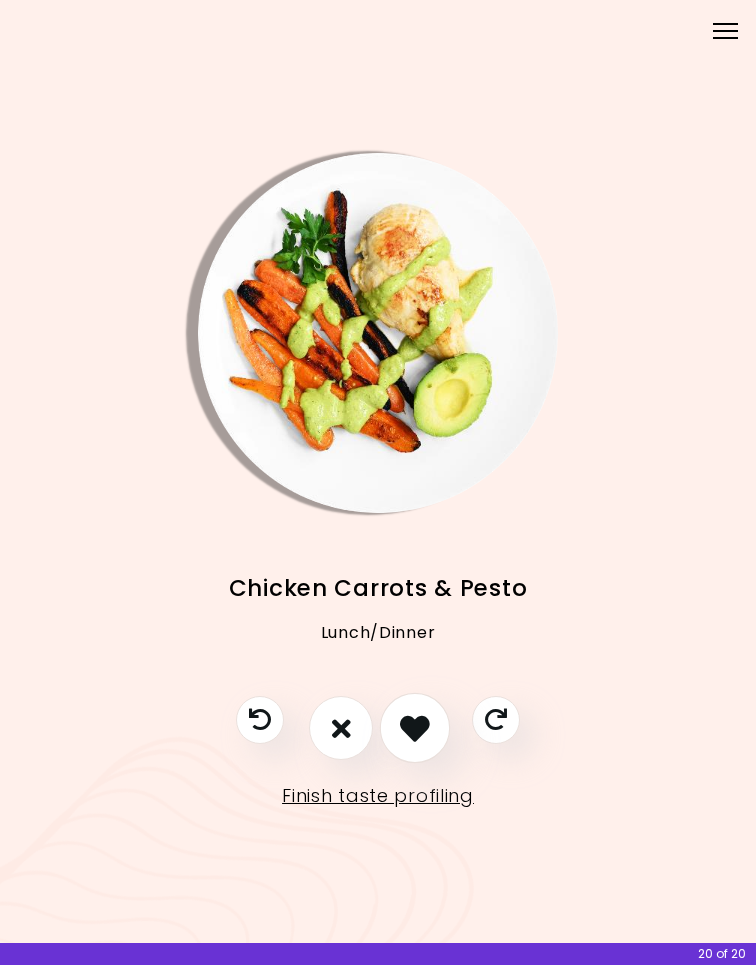 click at bounding box center [415, 728] 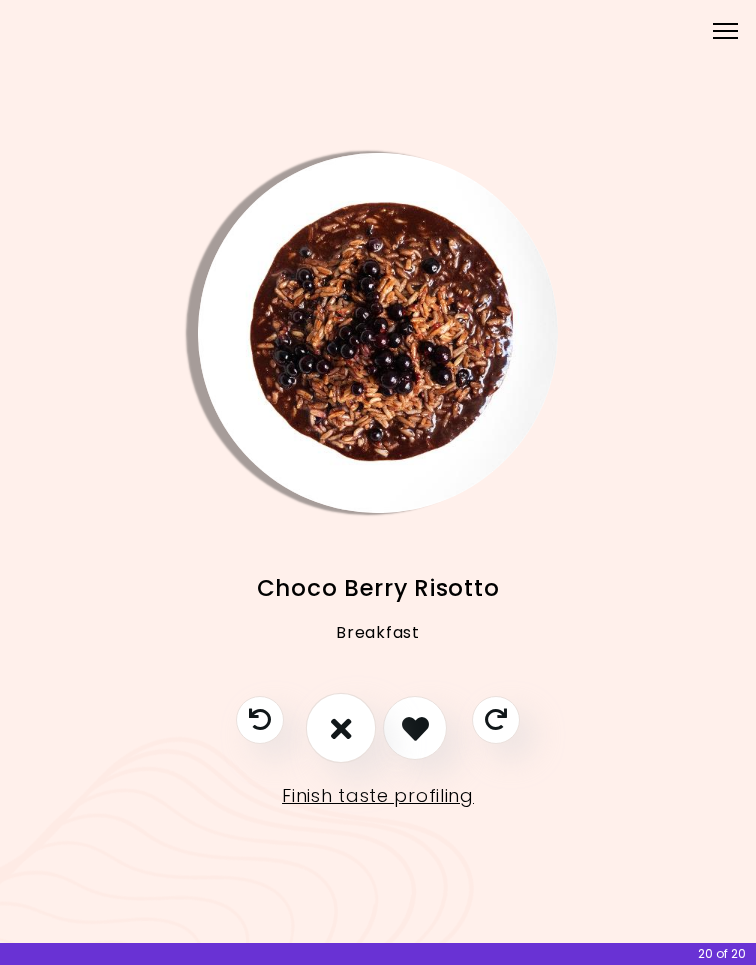 click at bounding box center [341, 728] 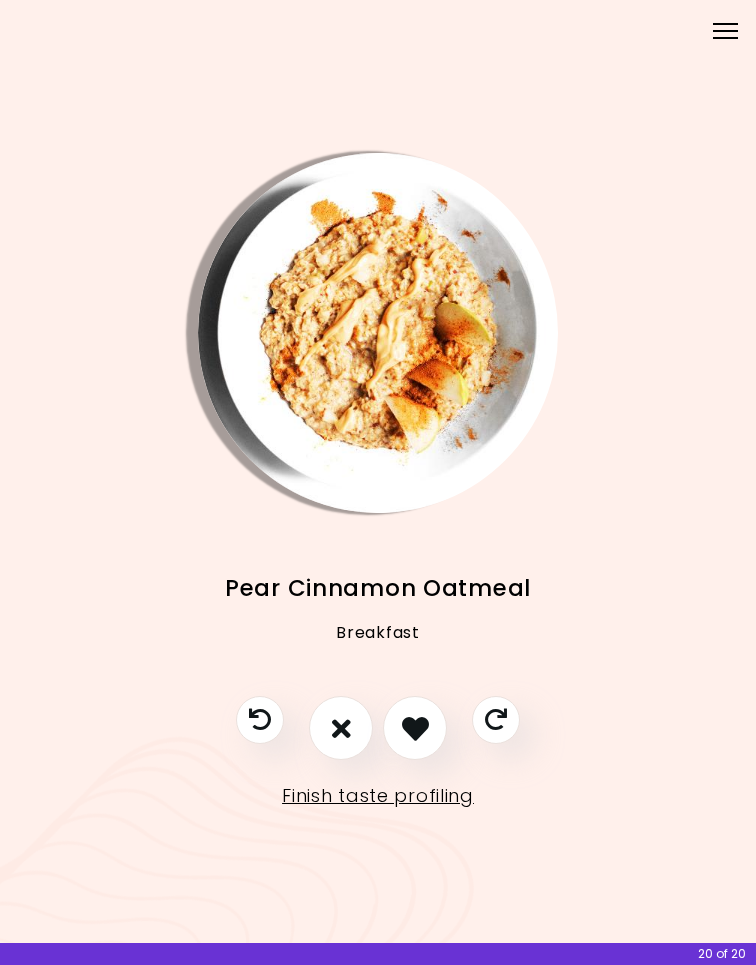 click at bounding box center (415, 728) 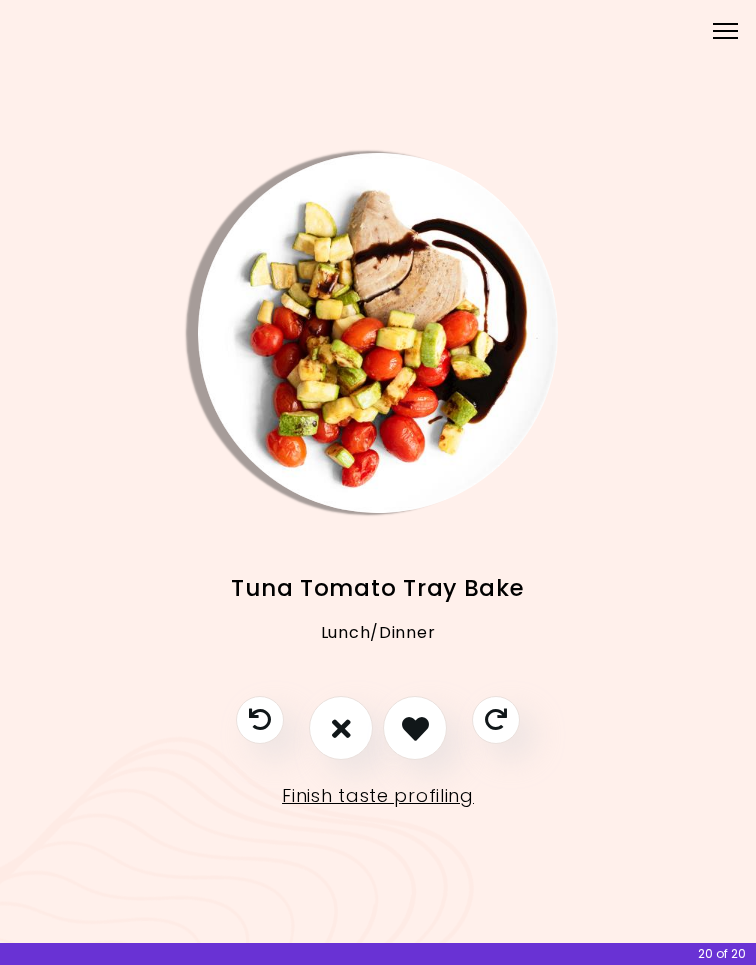 click at bounding box center [415, 728] 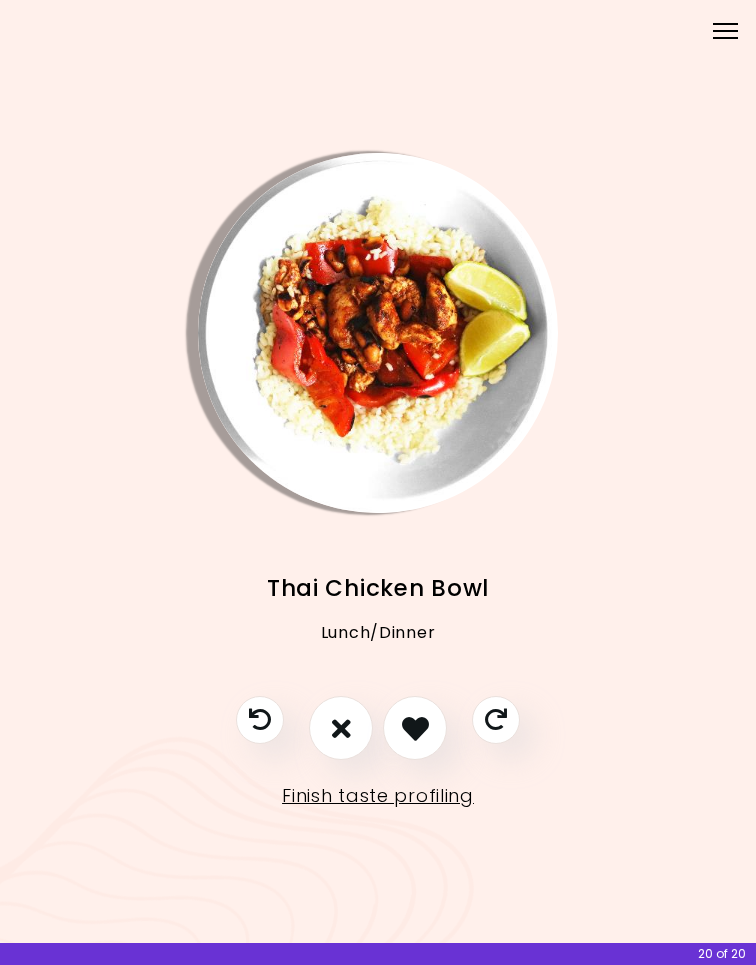 click at bounding box center (415, 728) 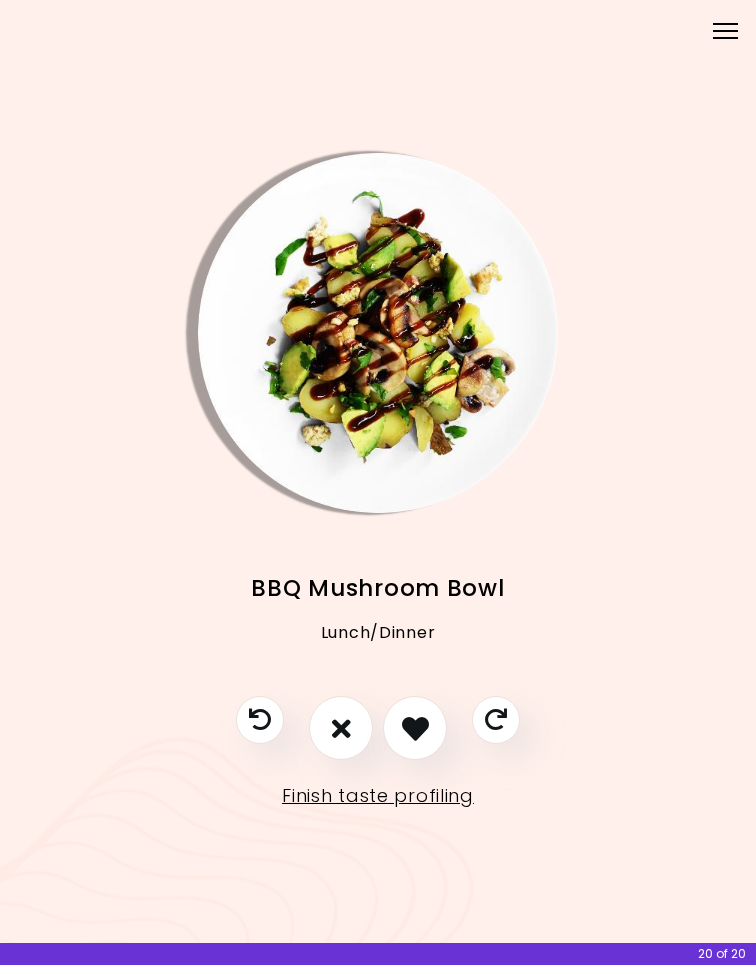 click at bounding box center [341, 728] 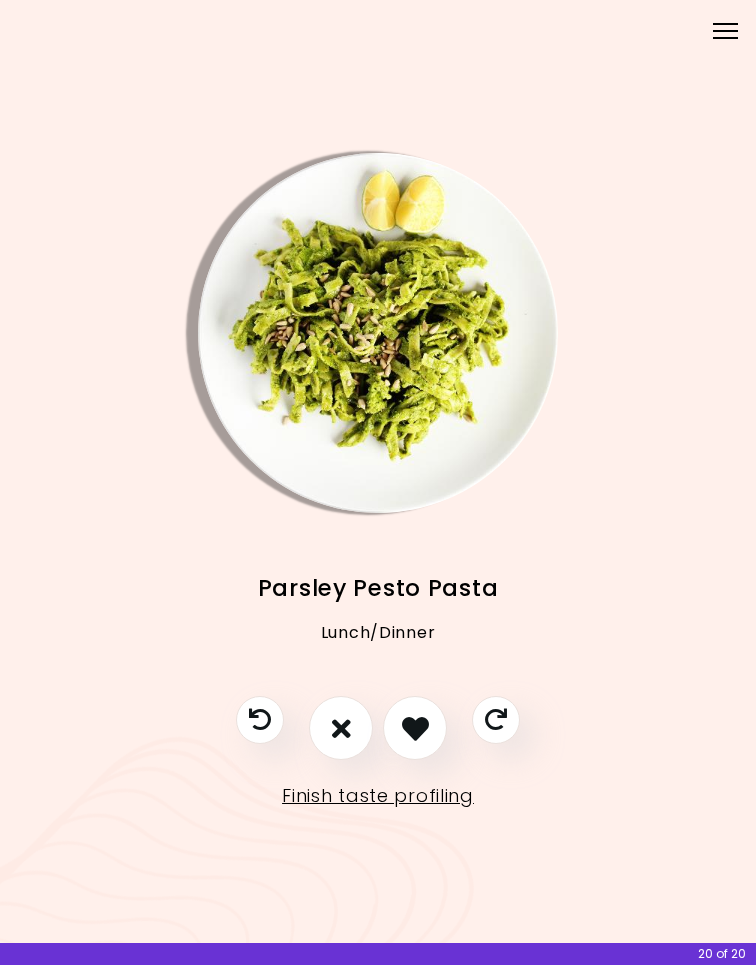 click on "Finish taste profiling" at bounding box center [378, 796] 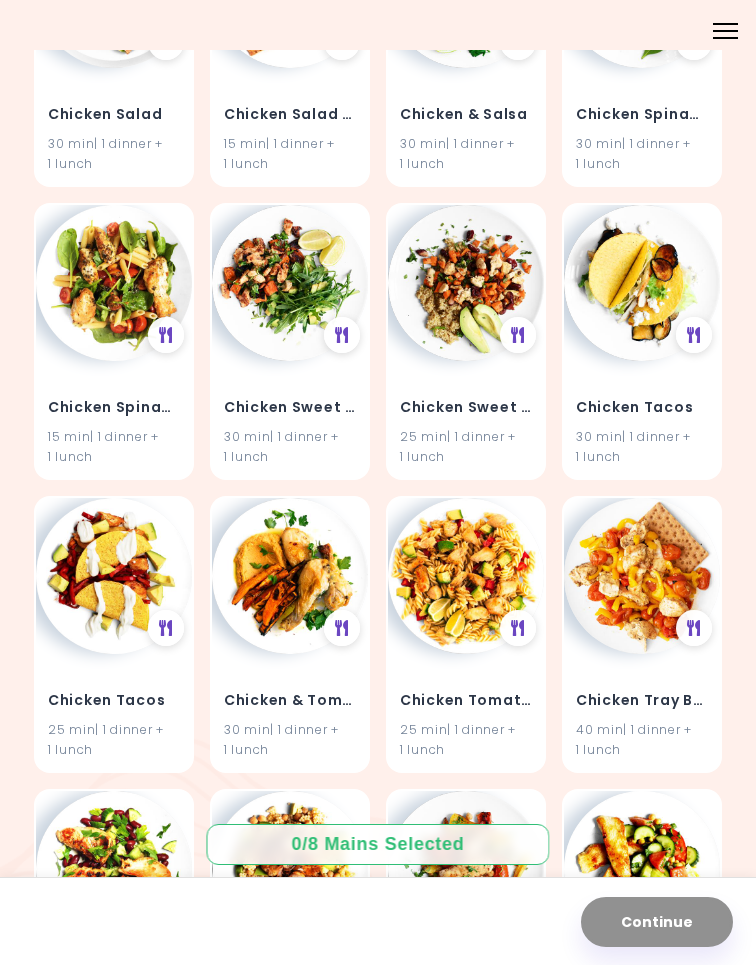 scroll, scrollTop: 17946, scrollLeft: 0, axis: vertical 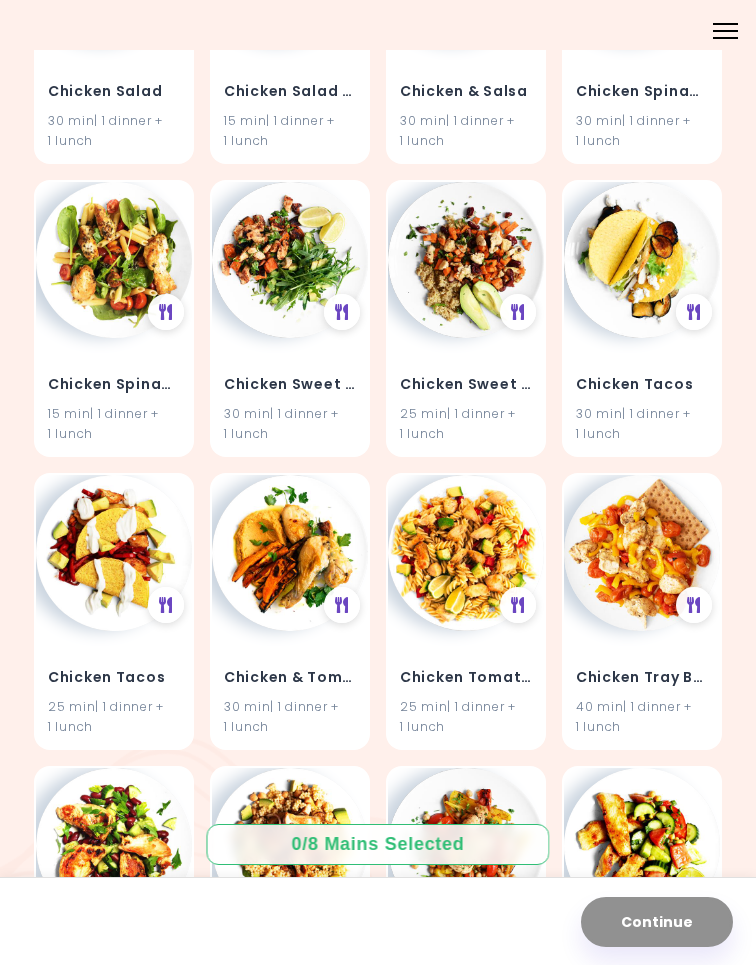 click at bounding box center (466, 846) 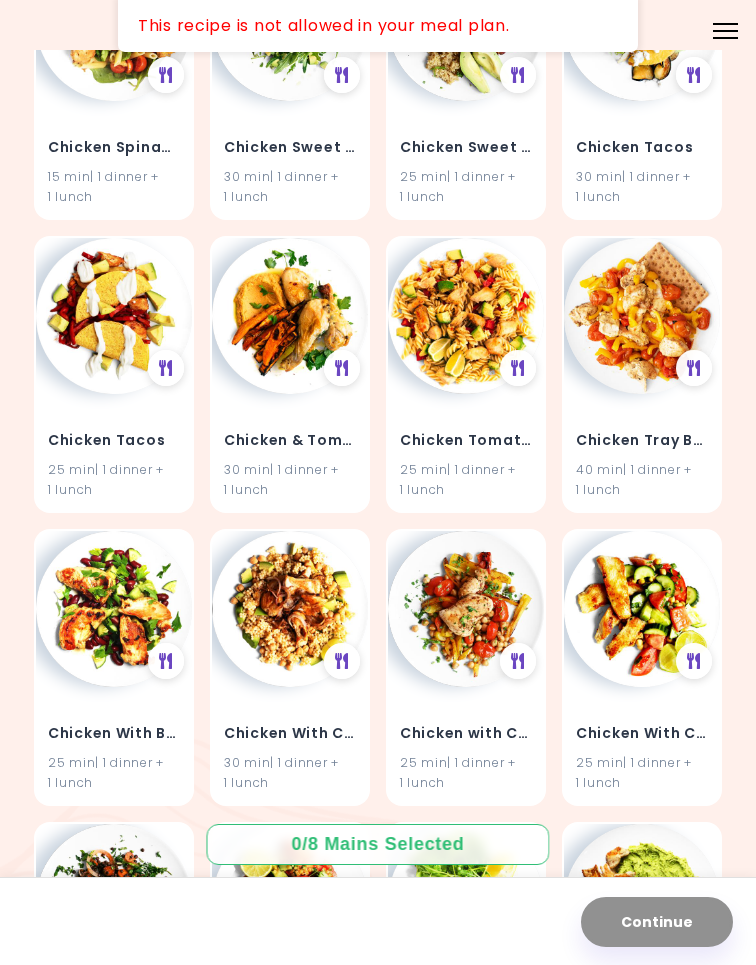 scroll, scrollTop: 18226, scrollLeft: 0, axis: vertical 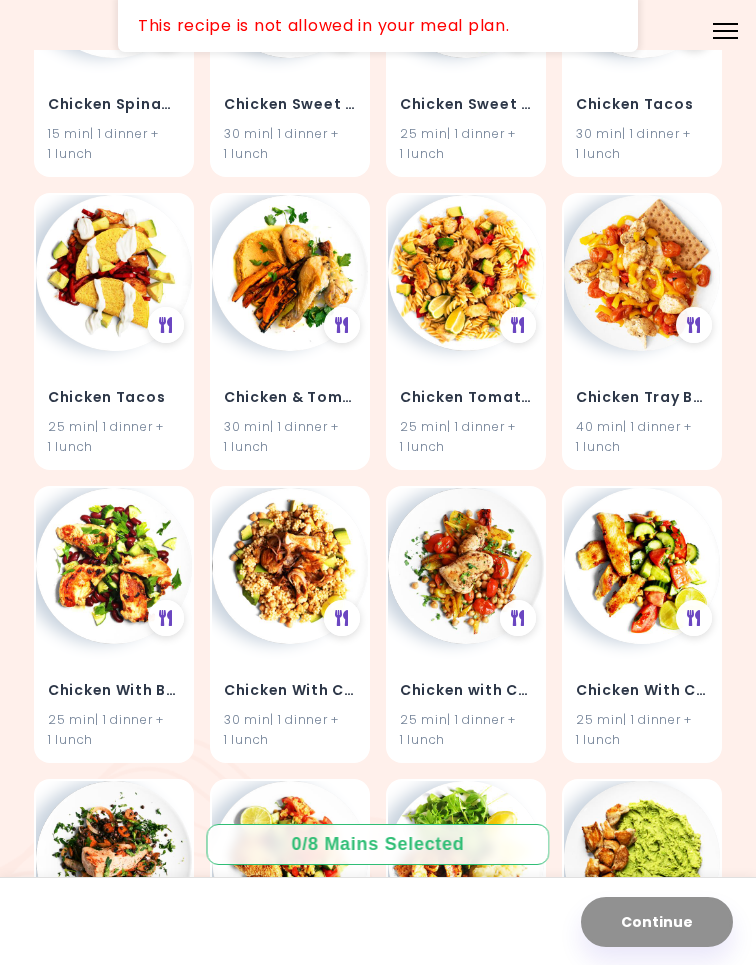 click on "This recipe is not allowed in your meal plan." at bounding box center [378, 26] 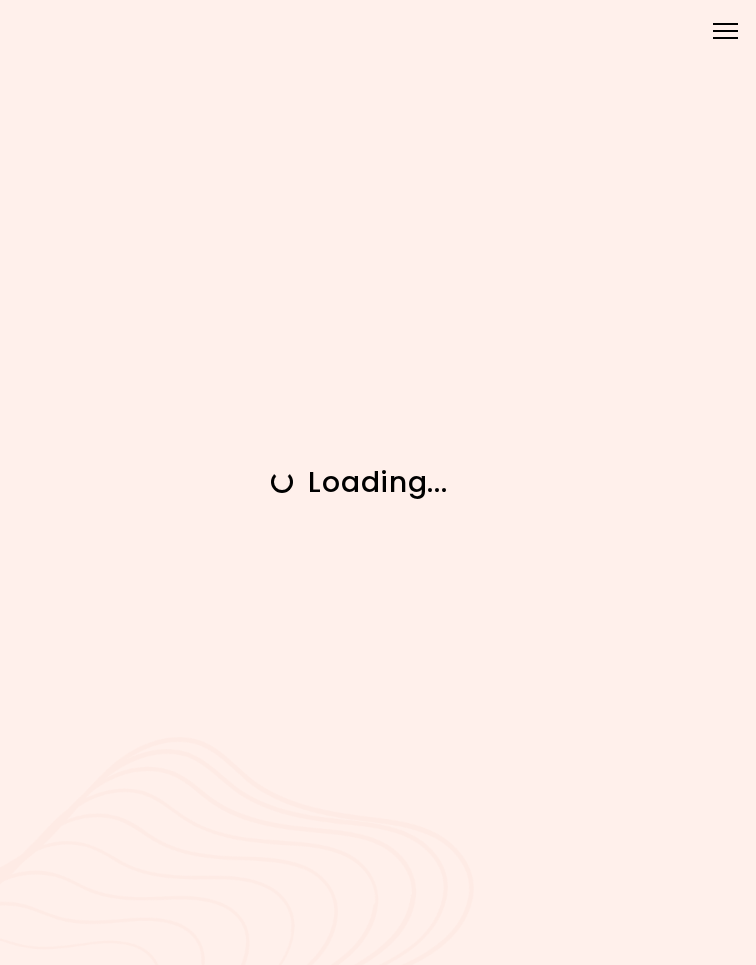 scroll, scrollTop: 0, scrollLeft: 0, axis: both 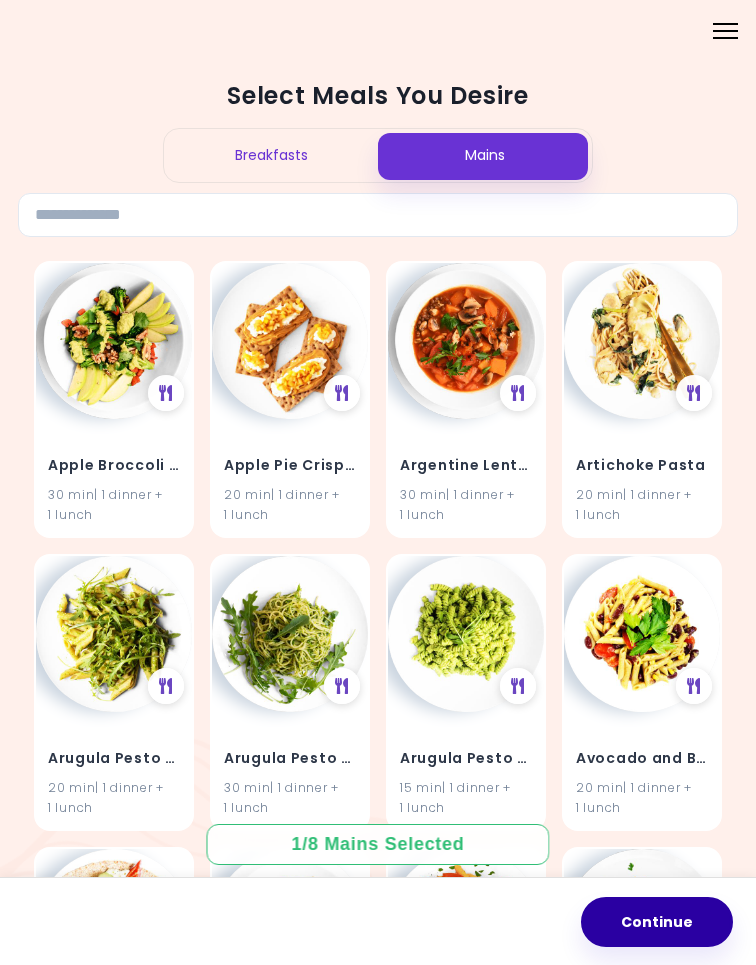 click on "Continue" at bounding box center [657, 922] 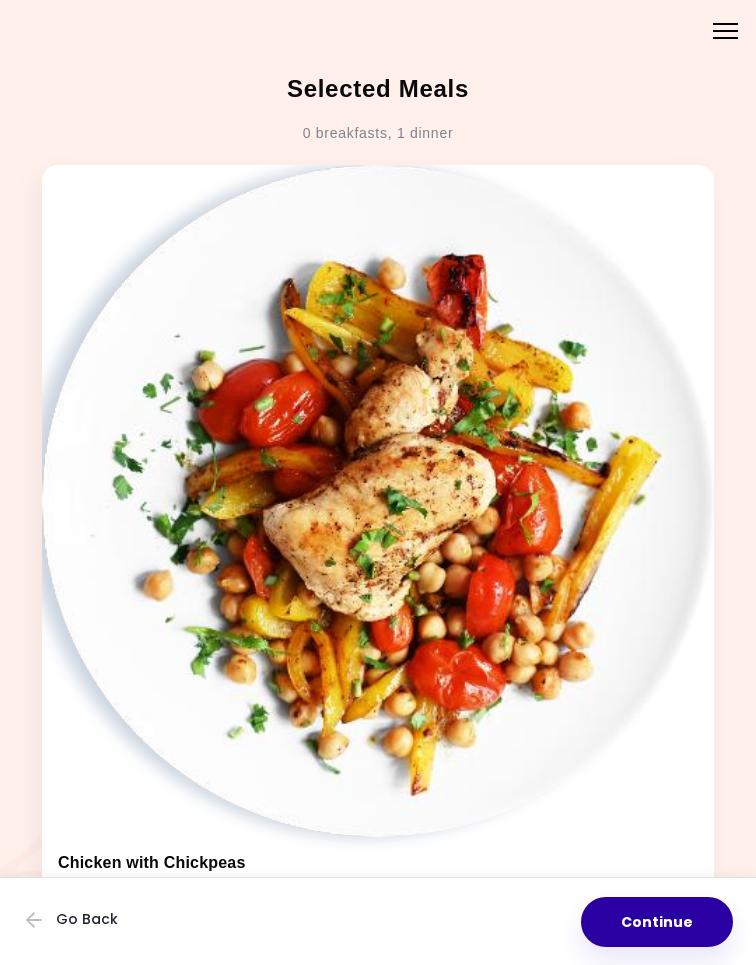 click on "Continue" at bounding box center [657, 922] 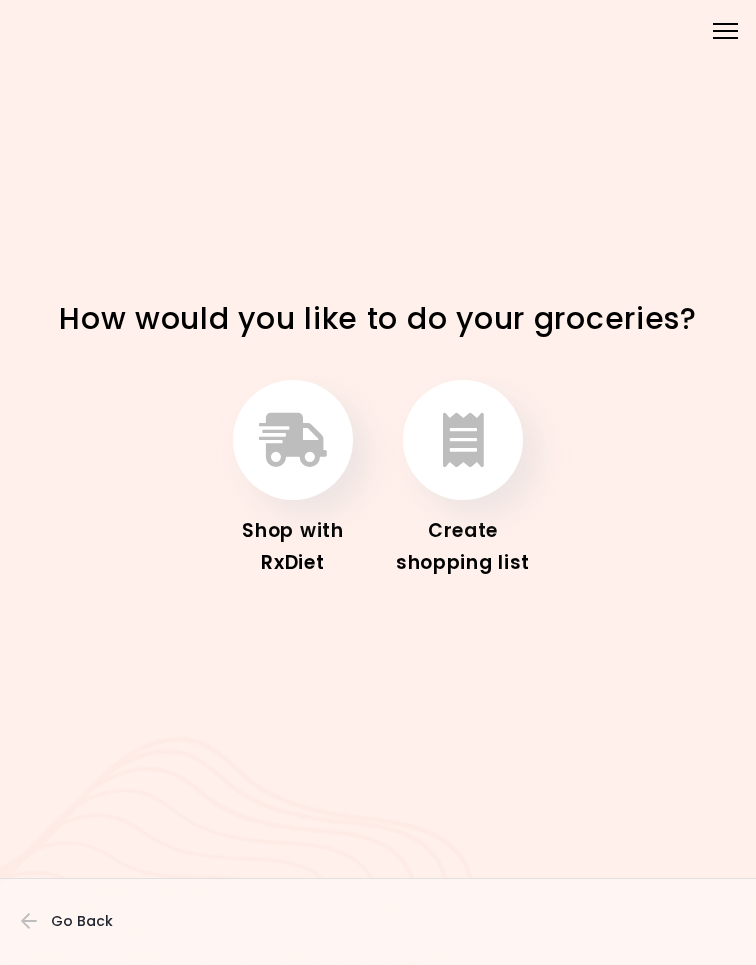 scroll, scrollTop: 25, scrollLeft: 0, axis: vertical 